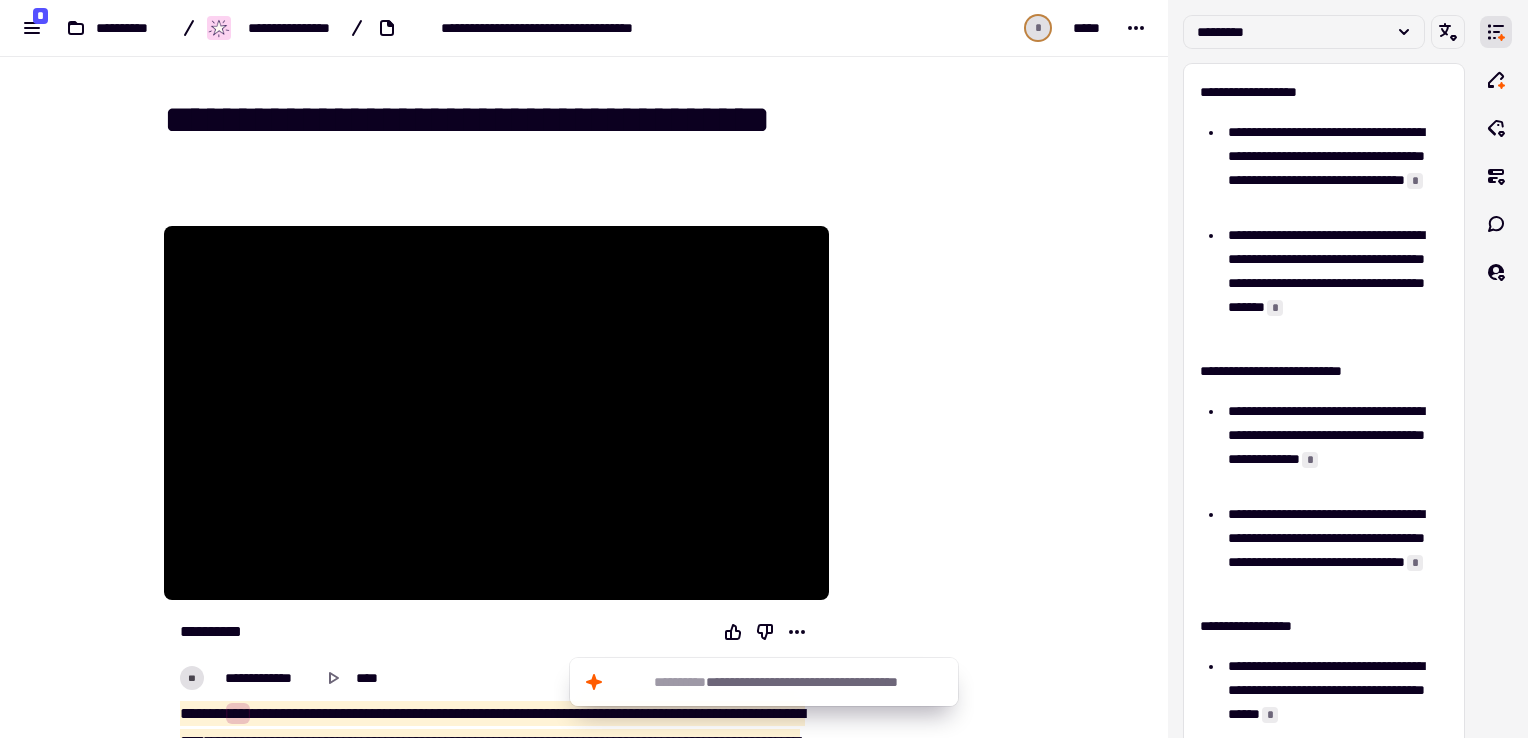 scroll, scrollTop: 0, scrollLeft: 0, axis: both 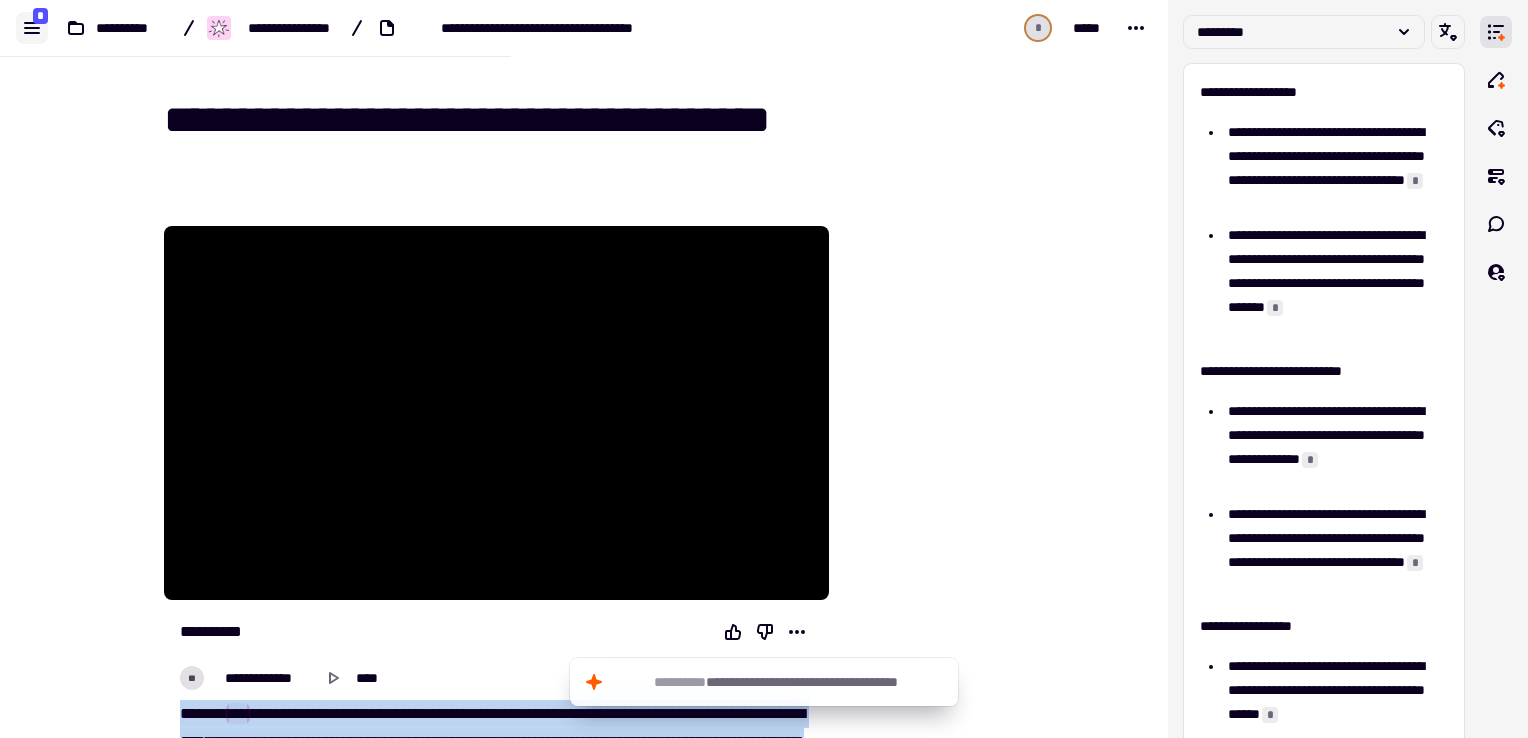 click 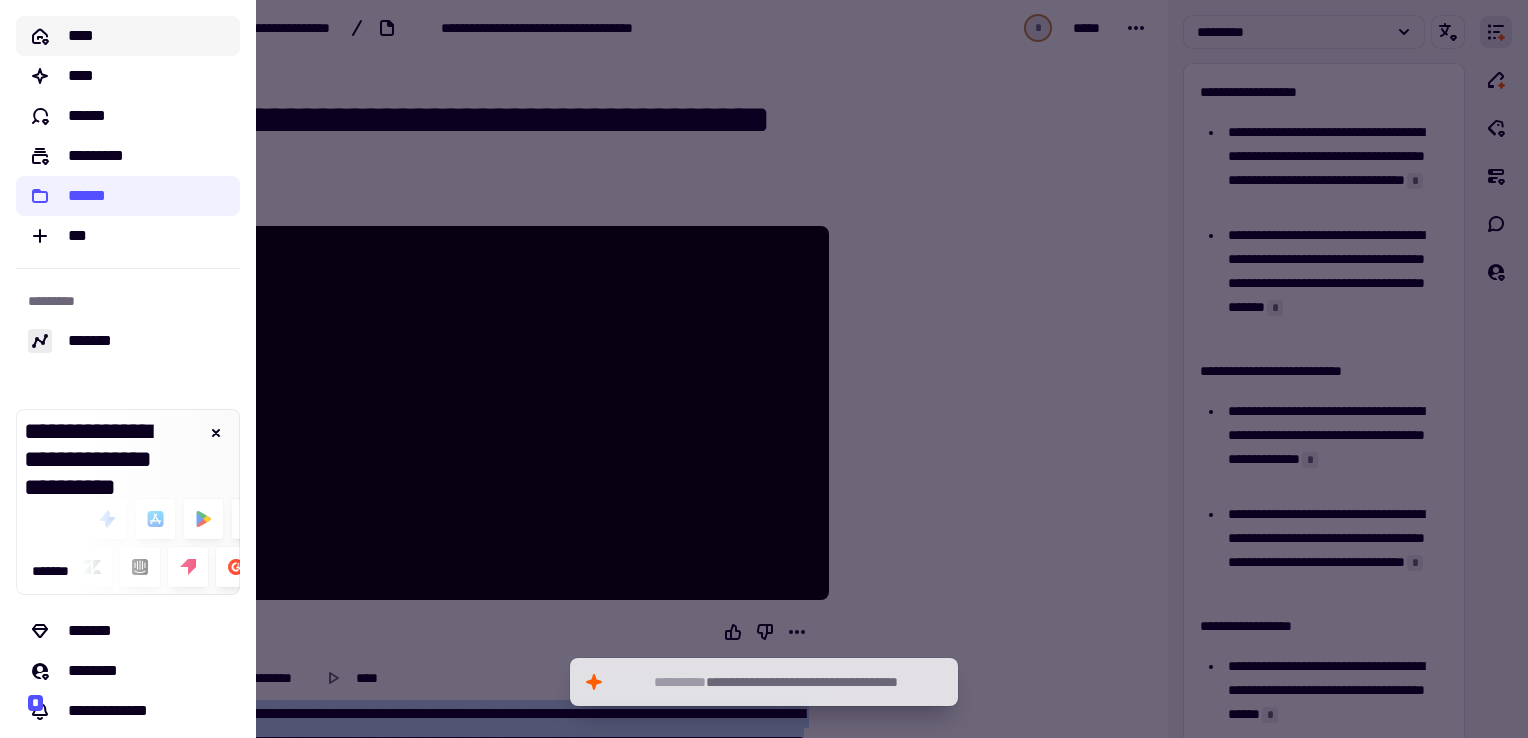 click on "****" 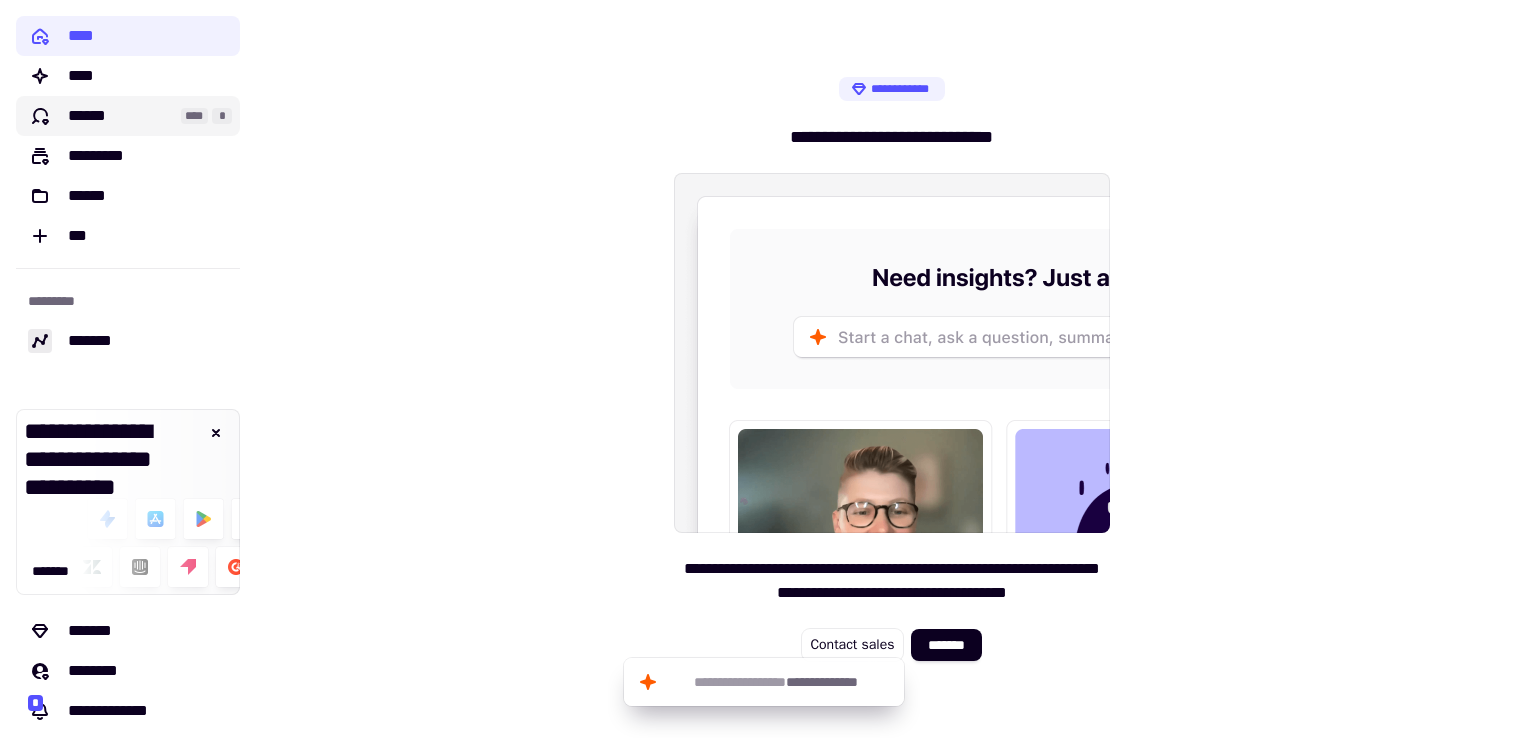 click on "******" 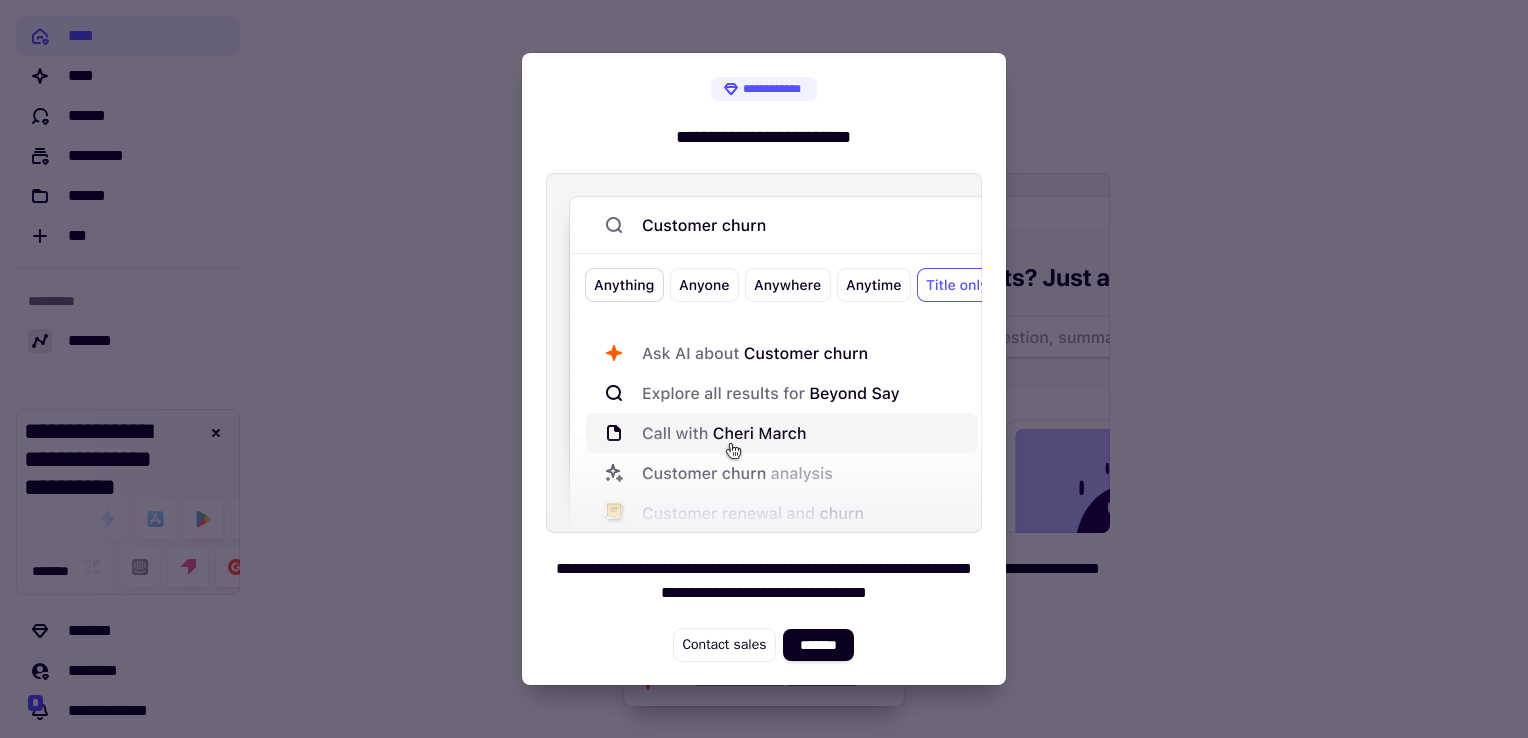 click at bounding box center [764, 369] 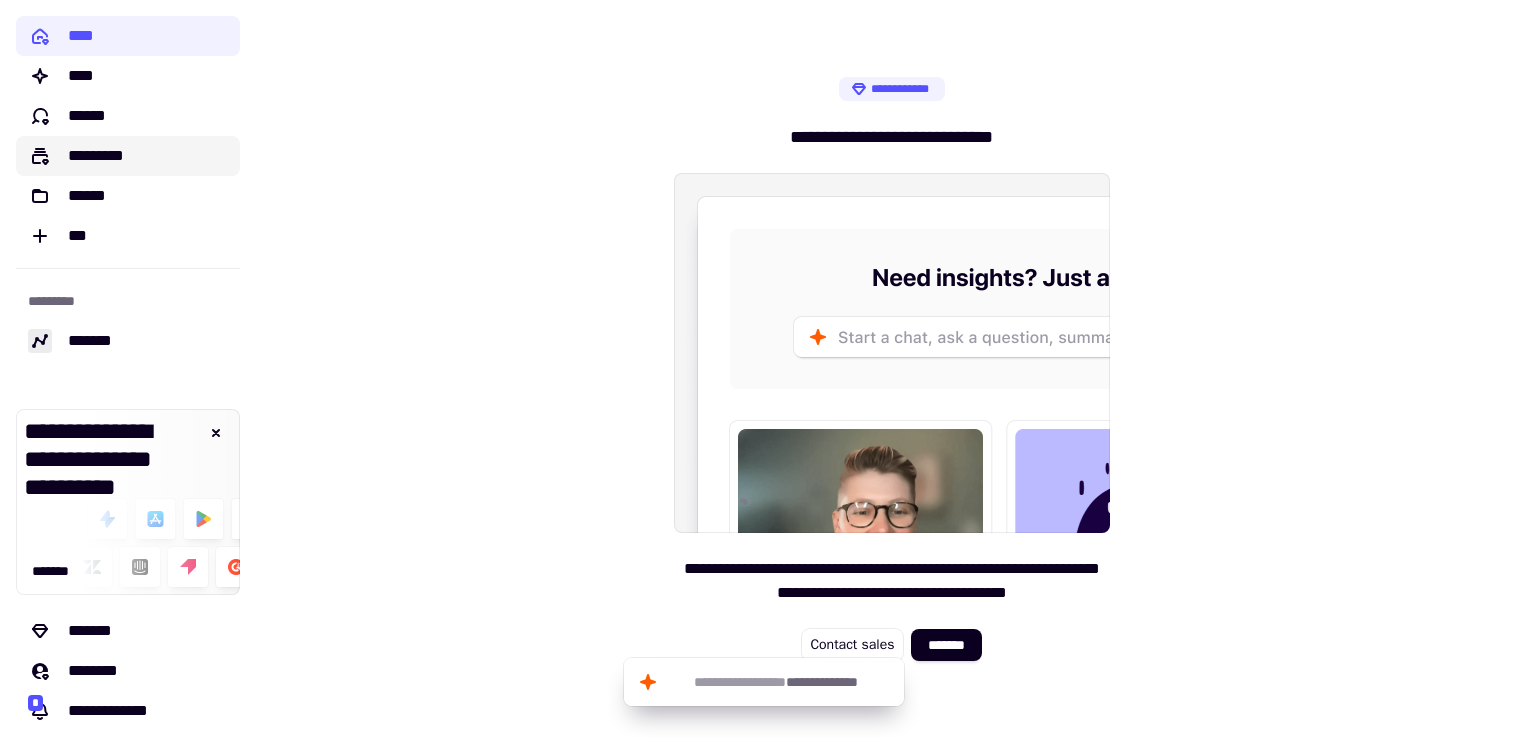 click on "*********" 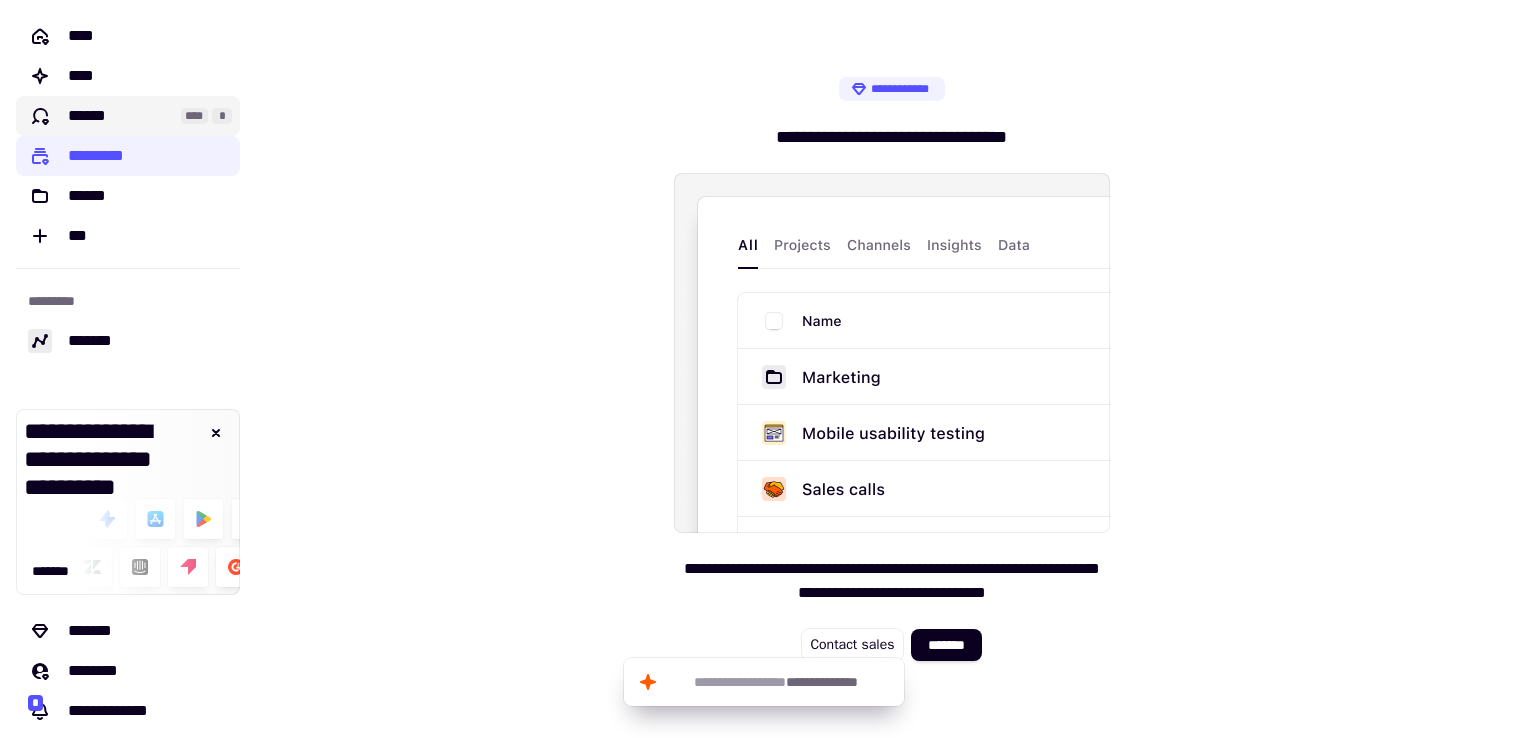 click on "**** *" 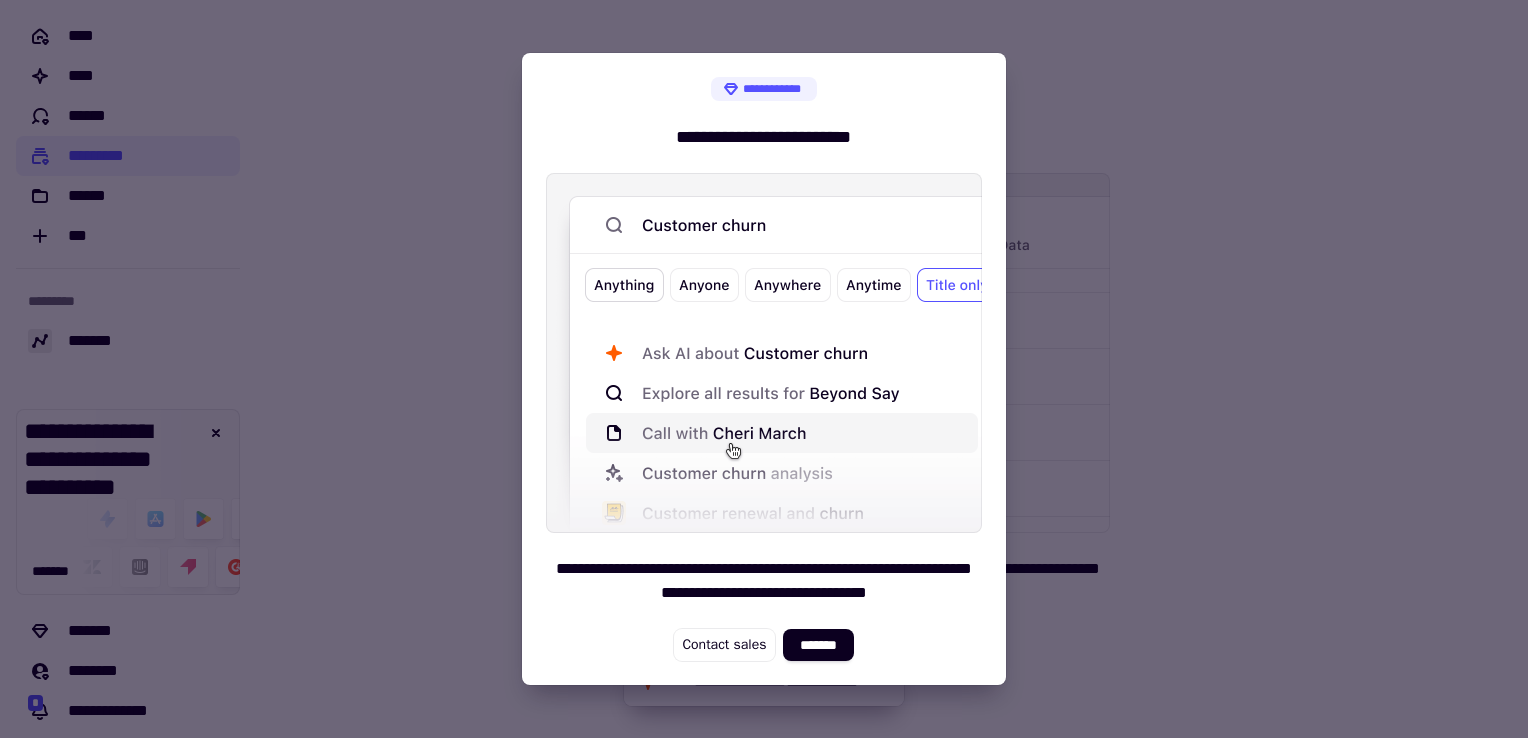 click at bounding box center [764, 369] 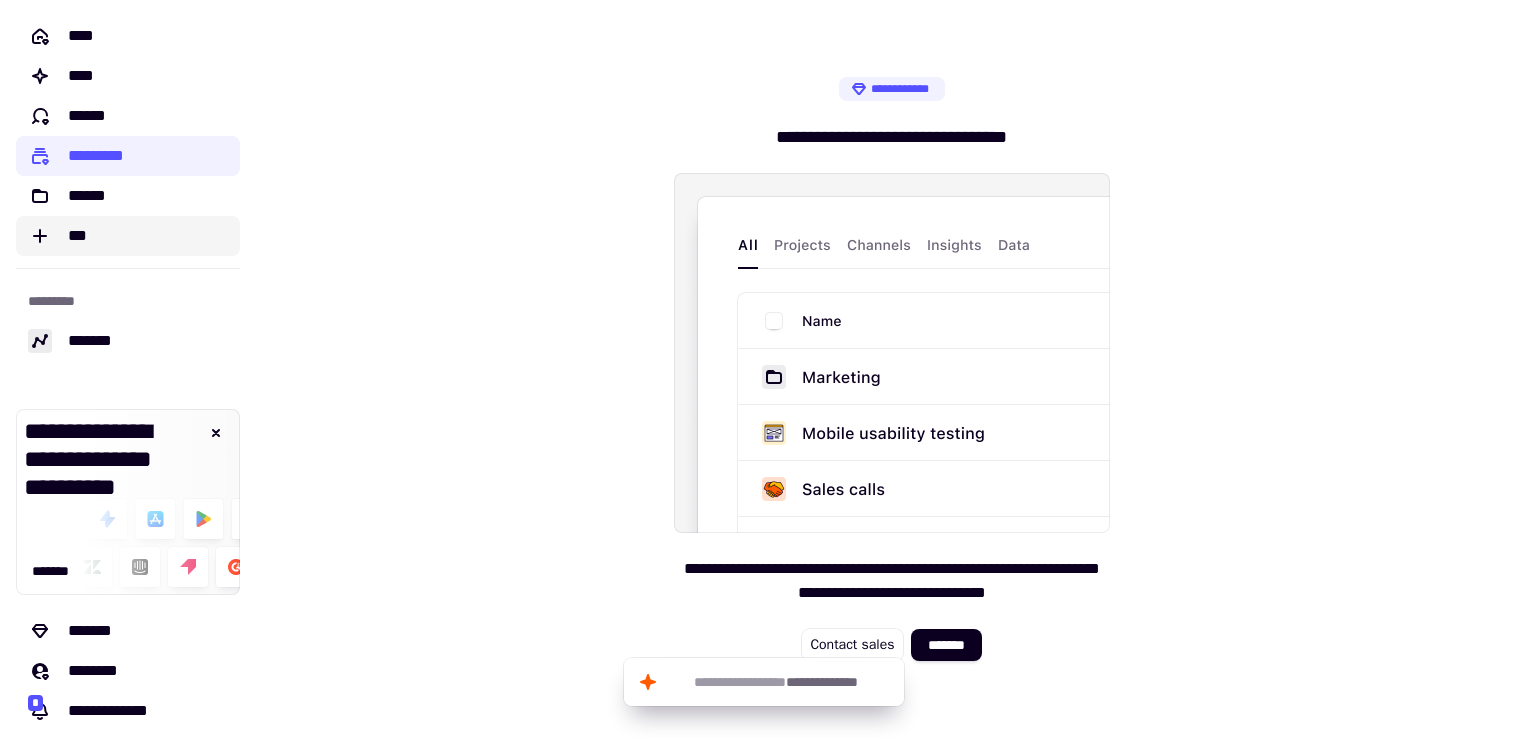 click on "***" 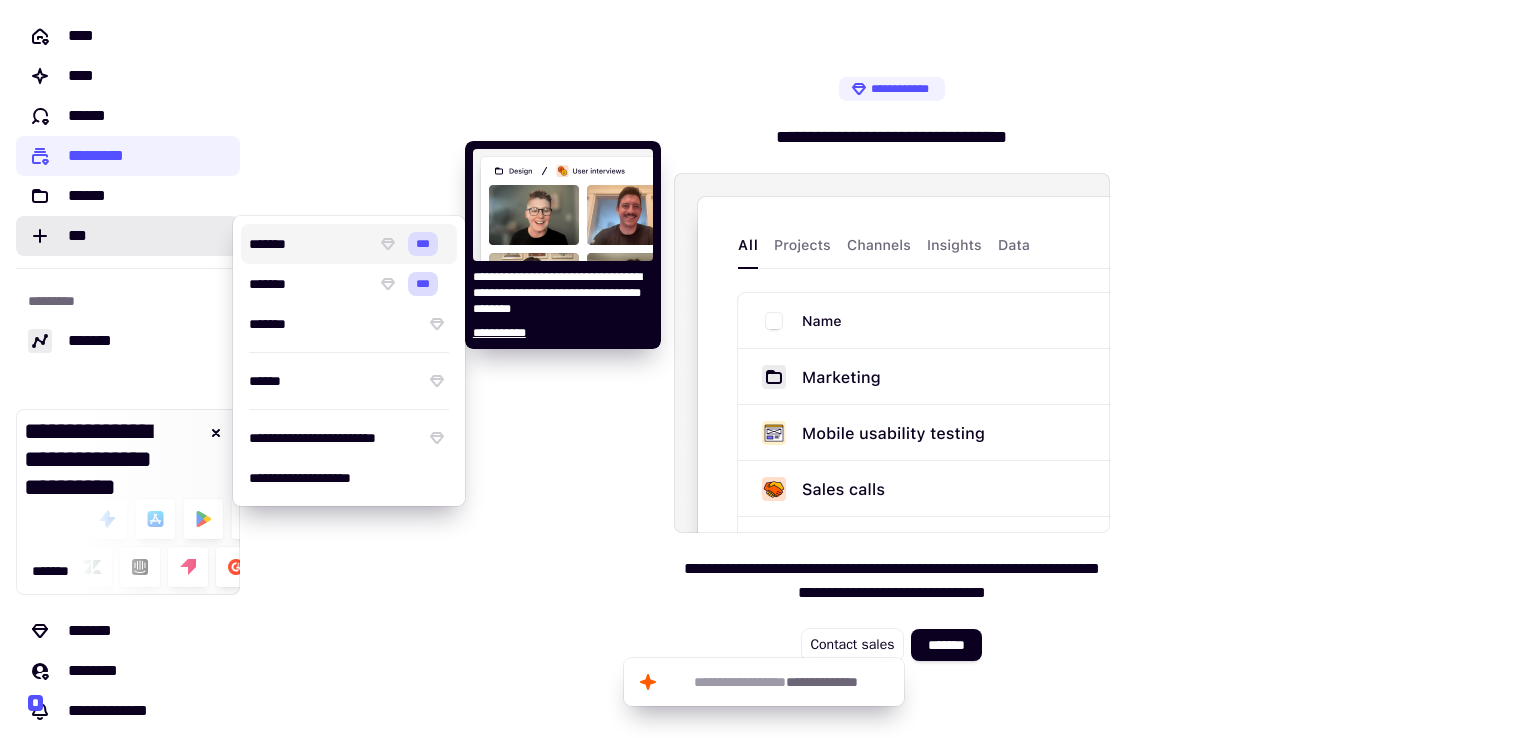 click on "******* ***" at bounding box center (349, 244) 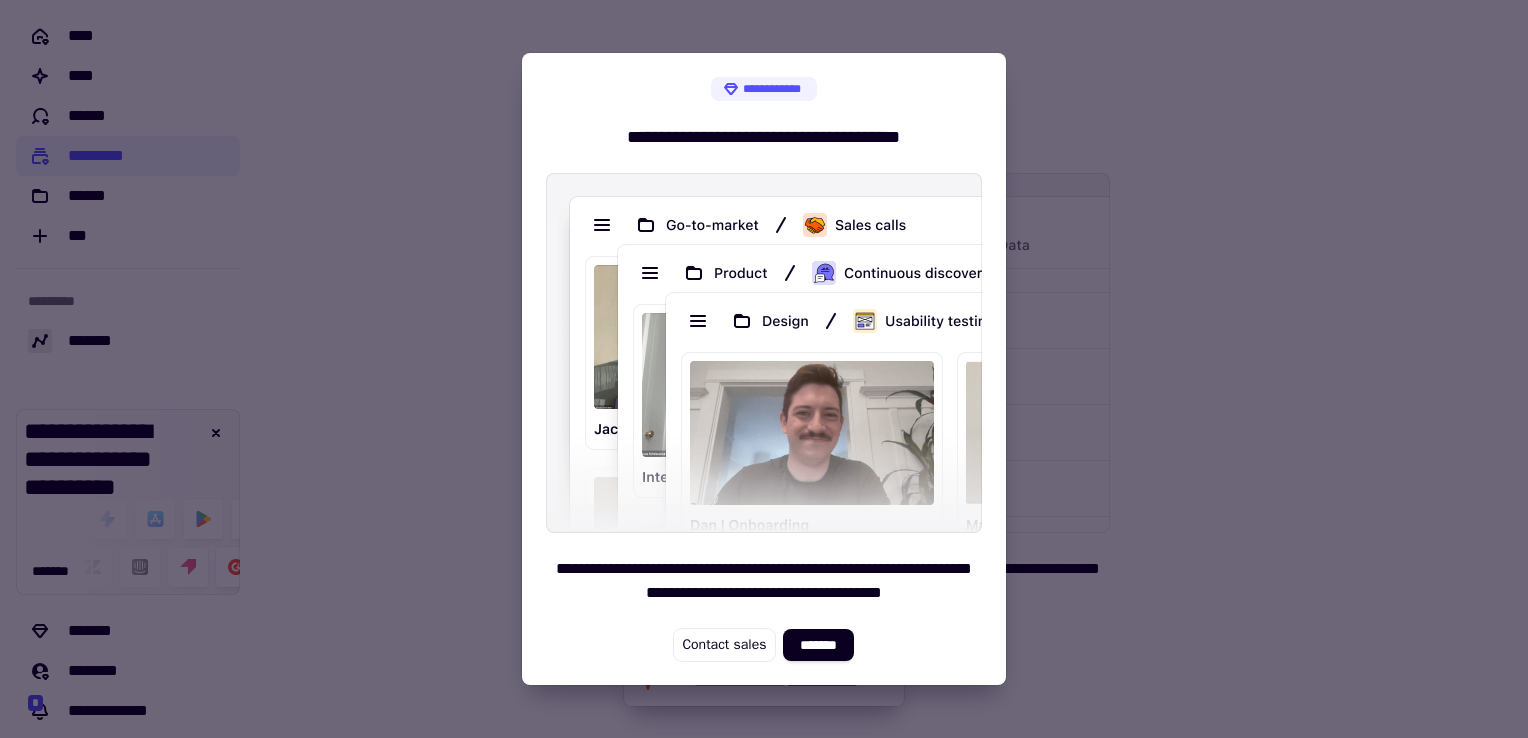 click on "**********" at bounding box center (764, 369) 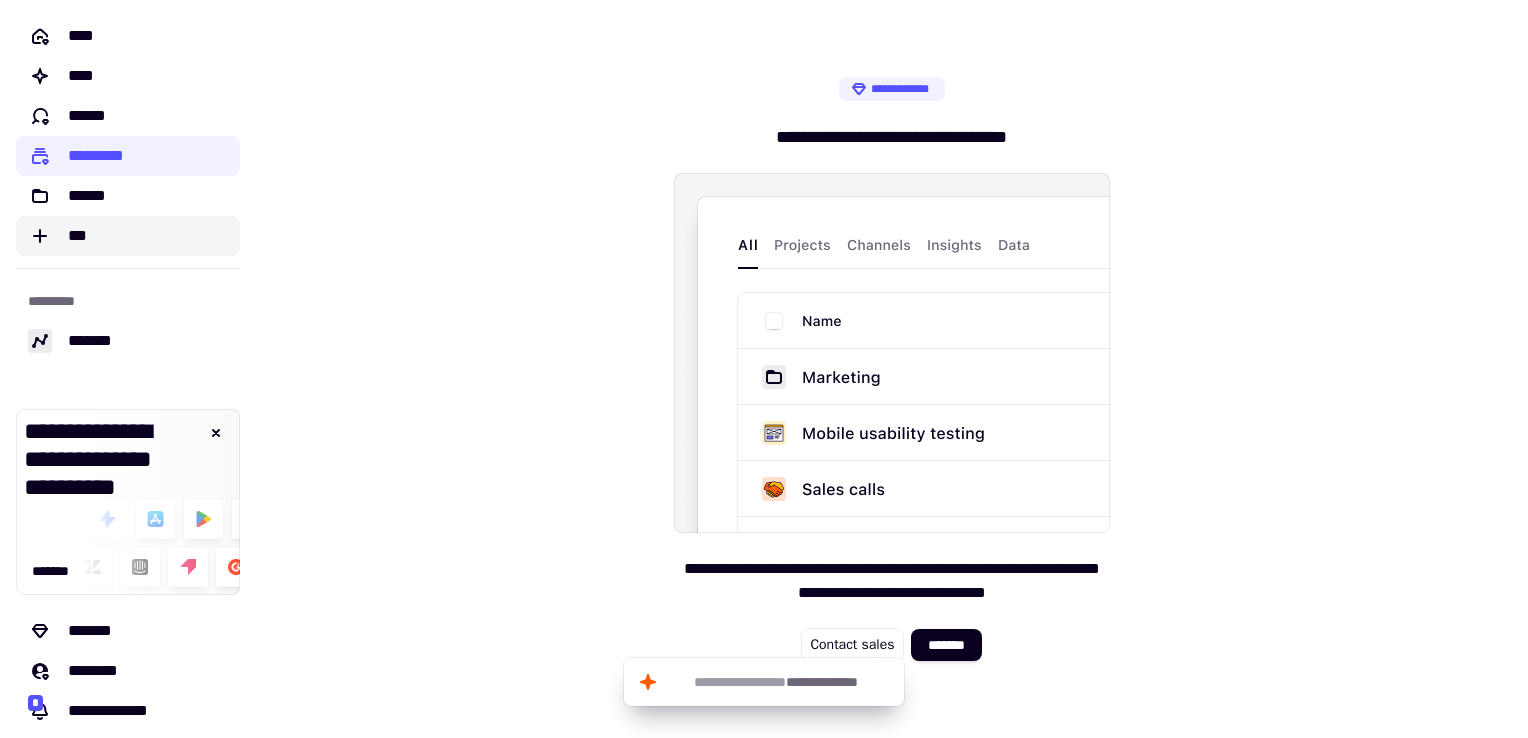 click on "***" 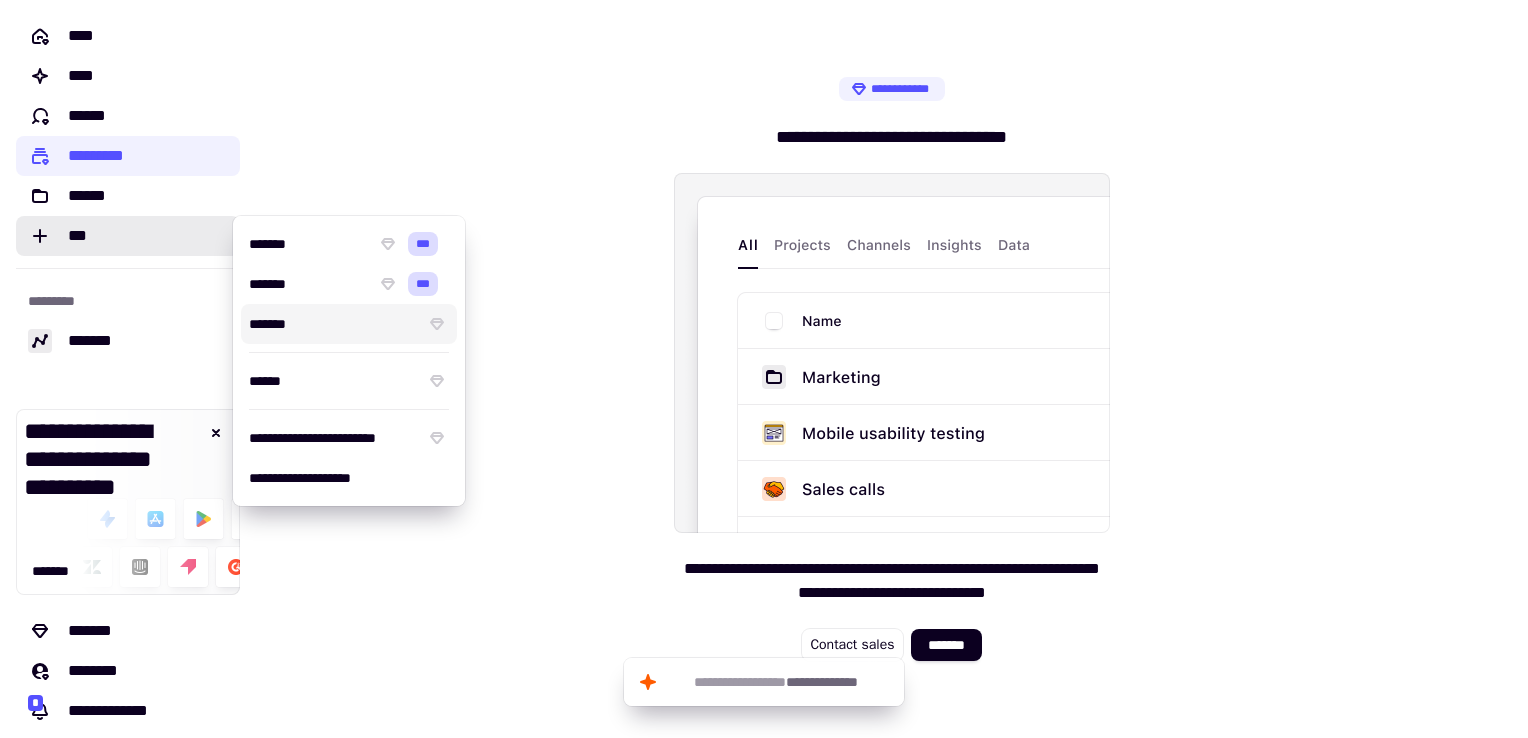 drag, startPoint x: 323, startPoint y: 340, endPoint x: 483, endPoint y: 351, distance: 160.37769 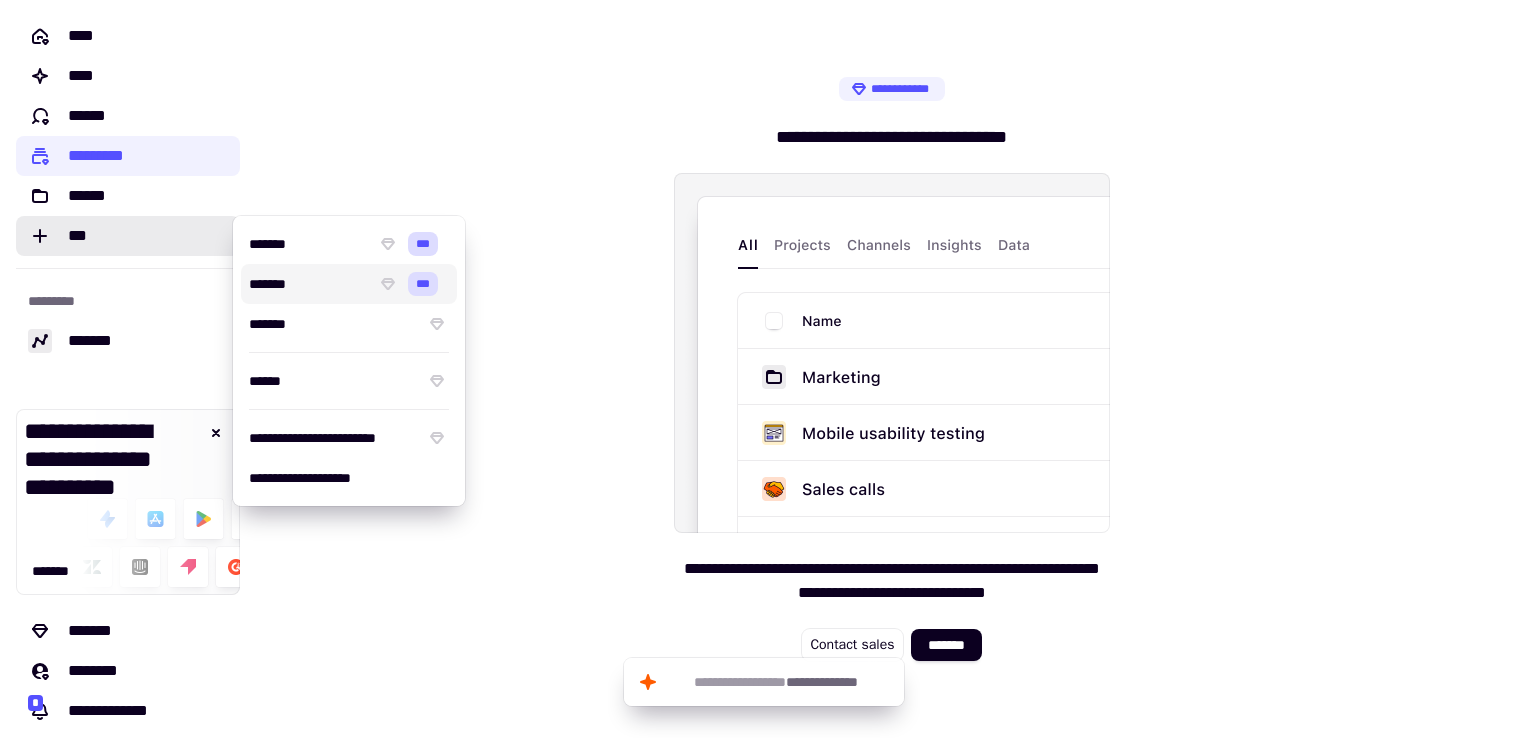 click on "***" at bounding box center (423, 284) 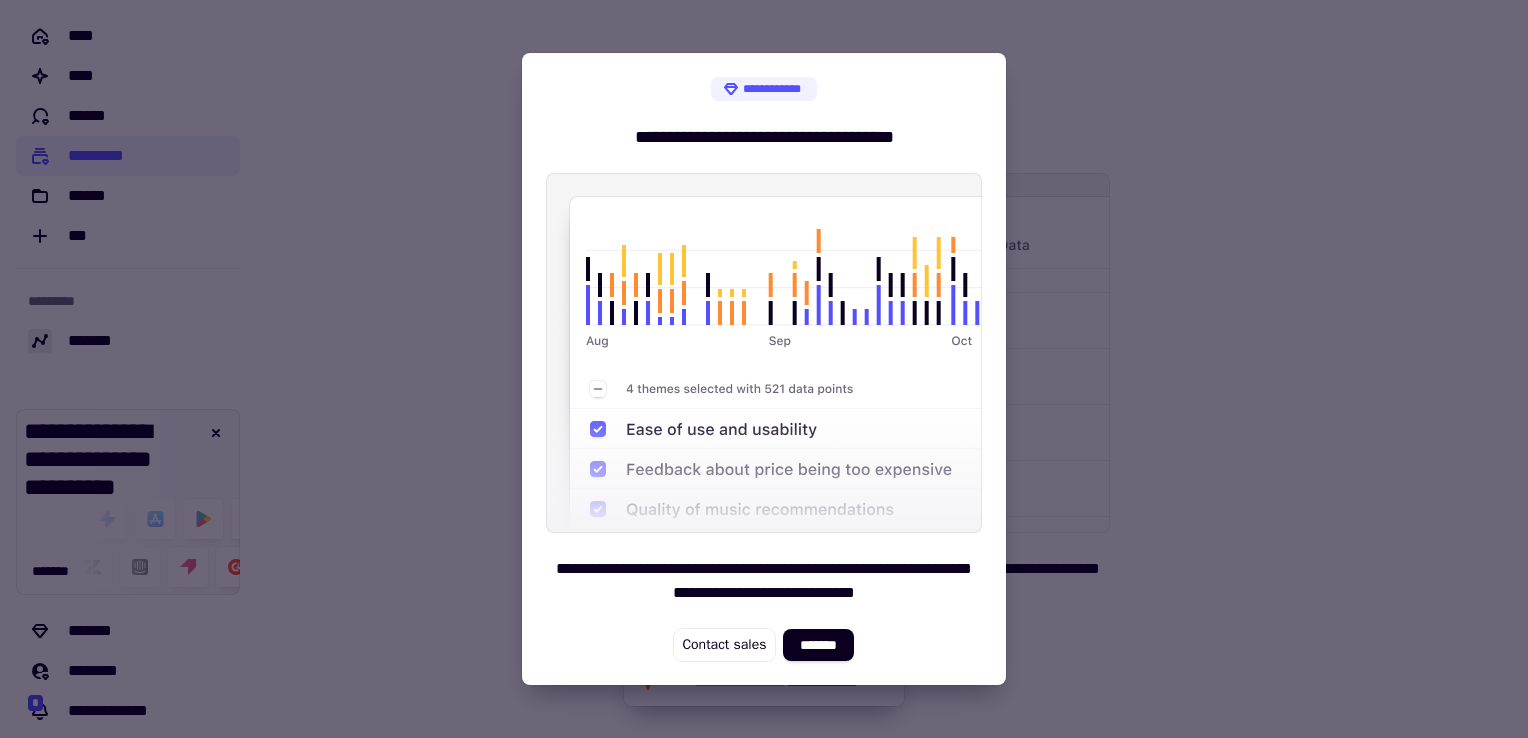 click at bounding box center [764, 369] 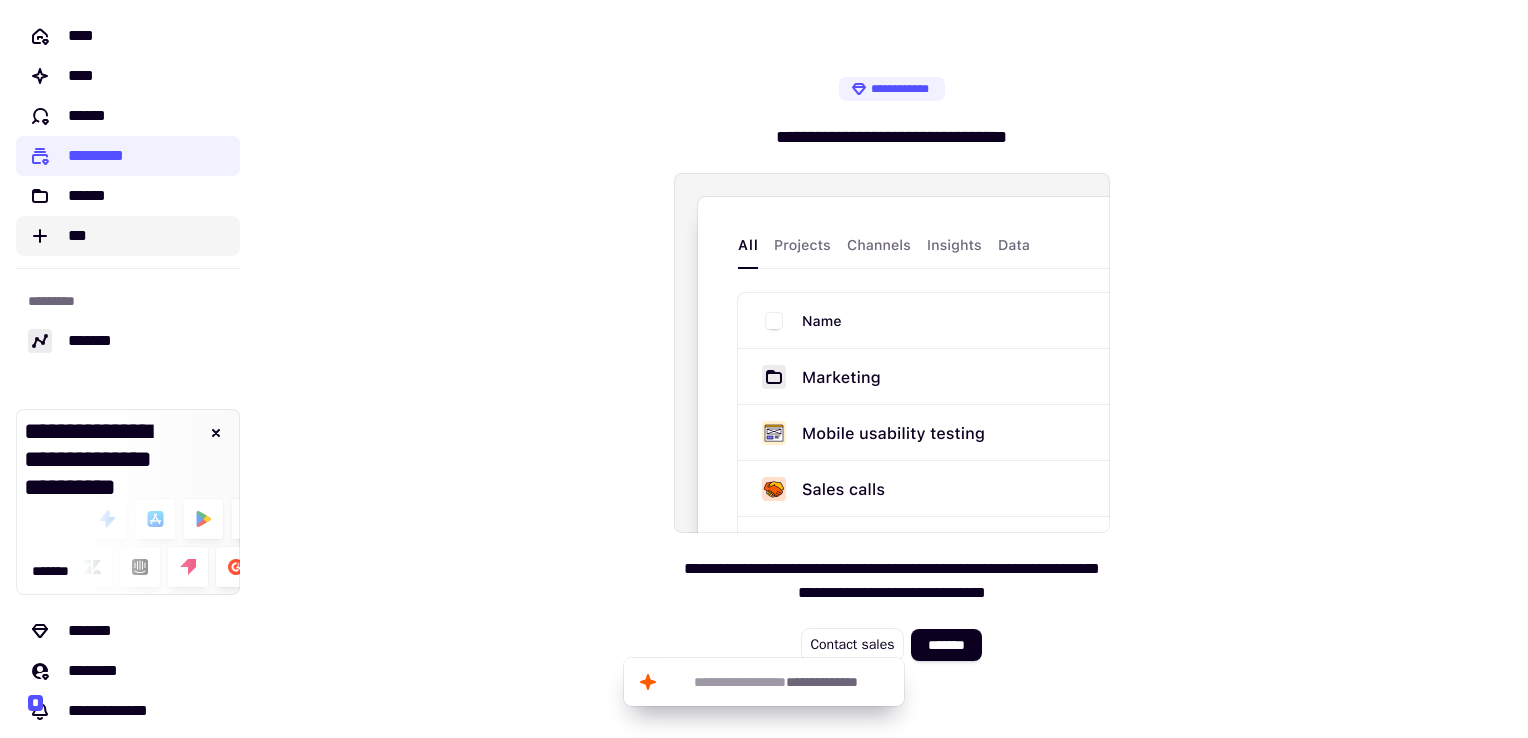 click on "***" 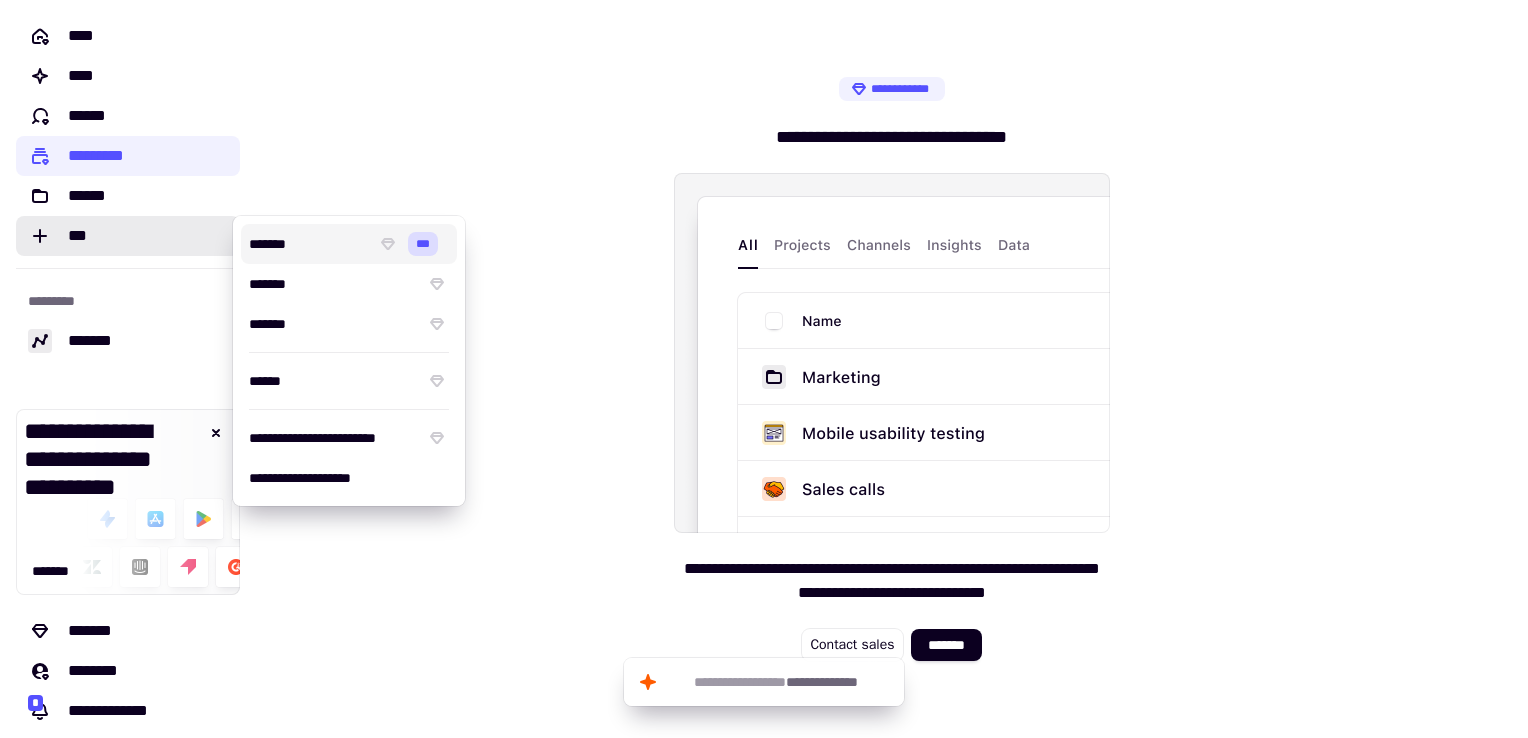 click on "*******" at bounding box center [308, 244] 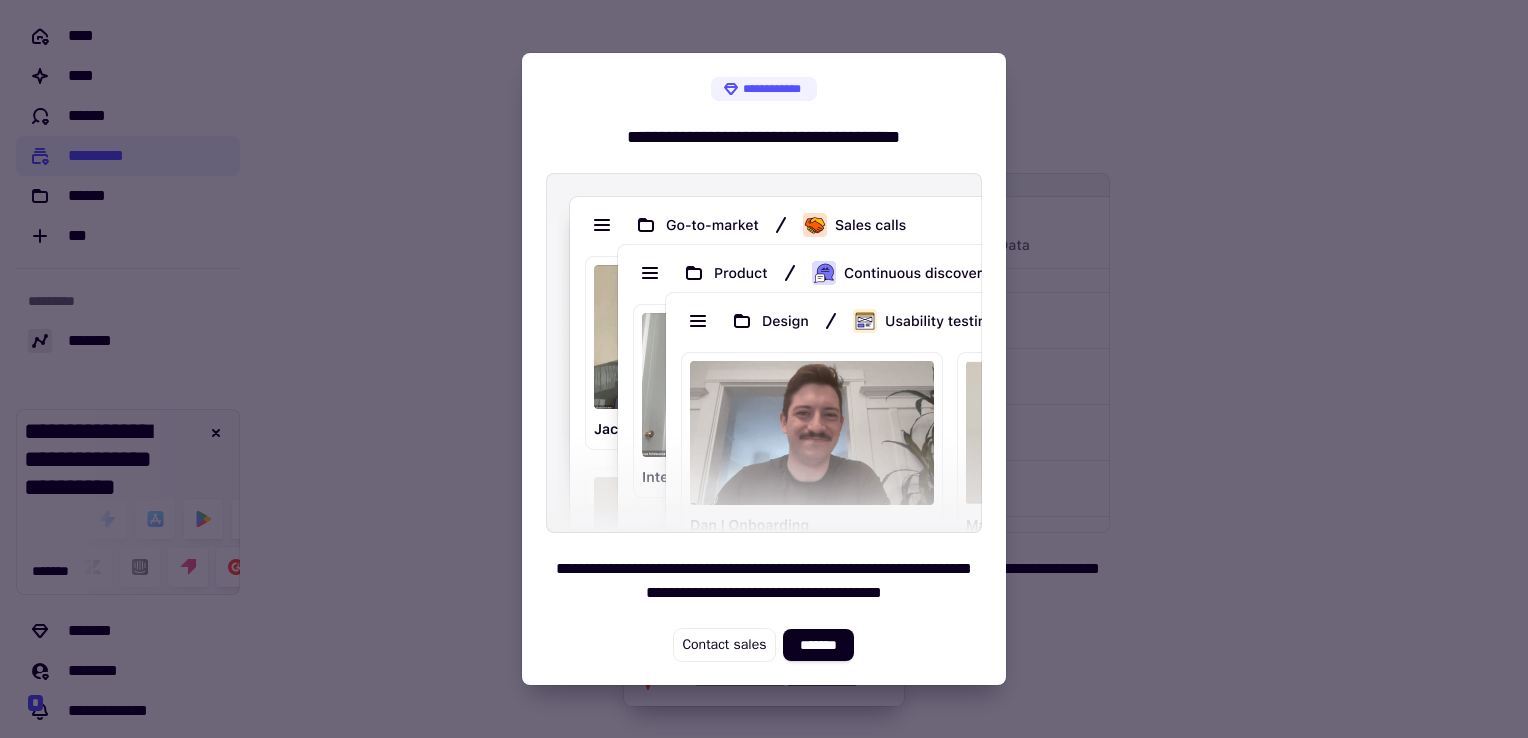 click at bounding box center (764, 369) 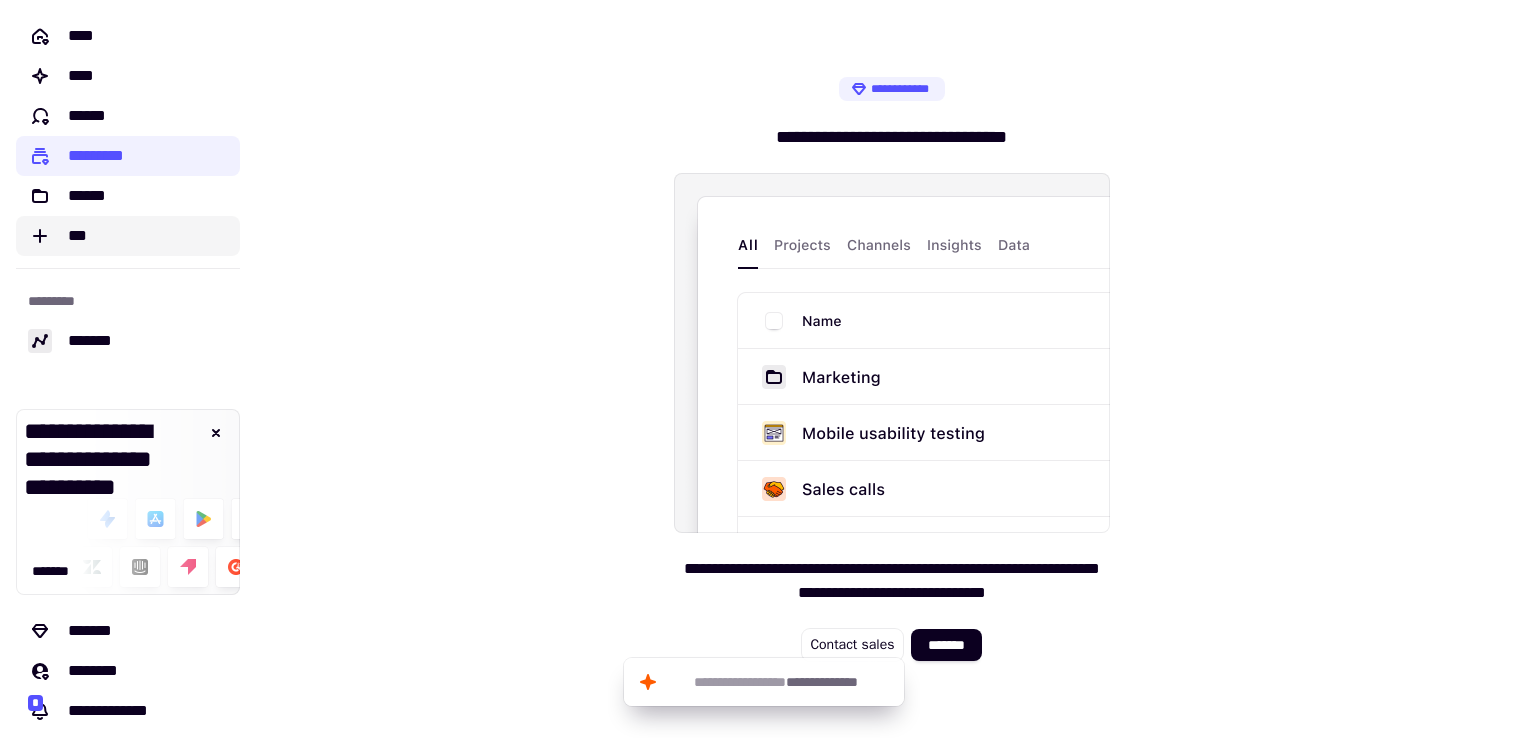 click on "***" 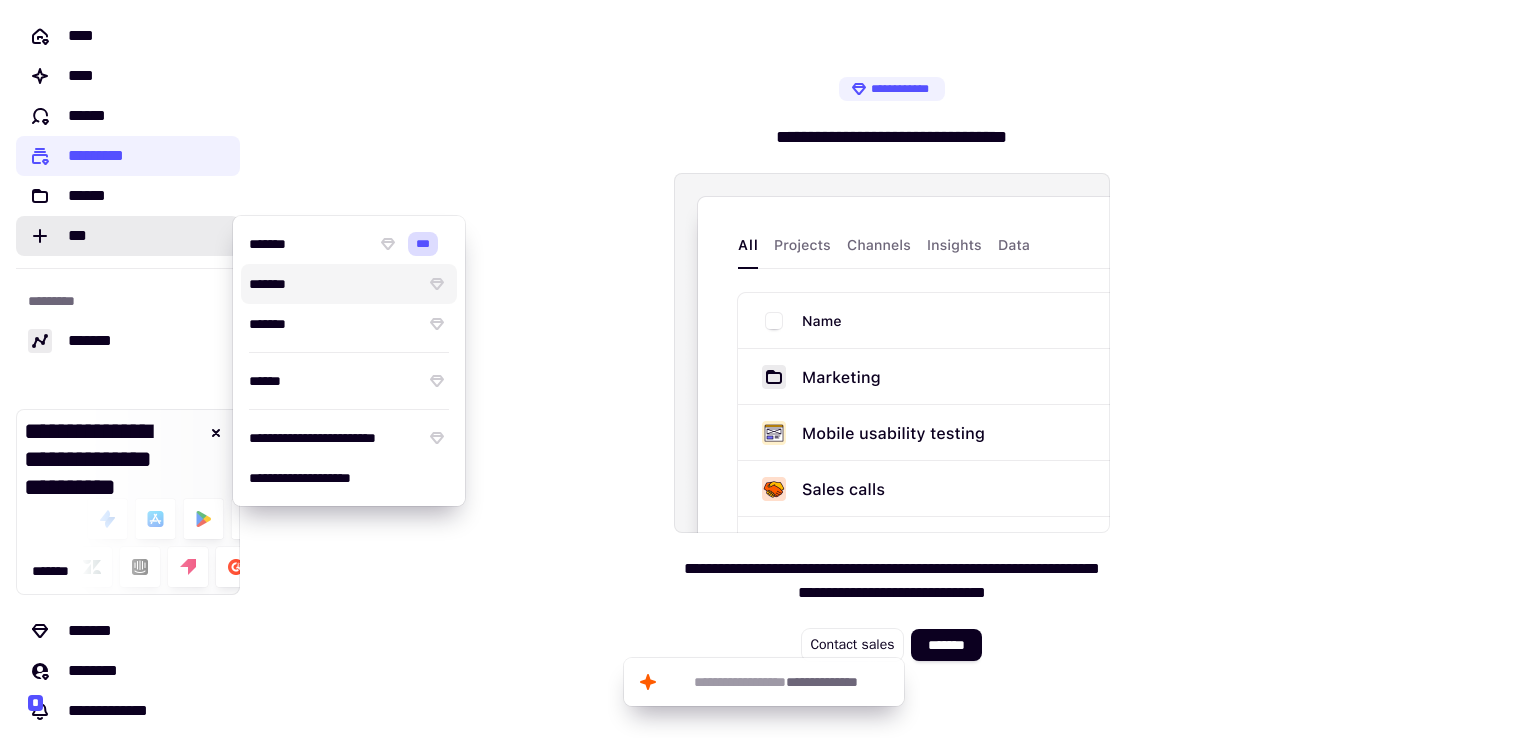 click on "*******" at bounding box center [333, 284] 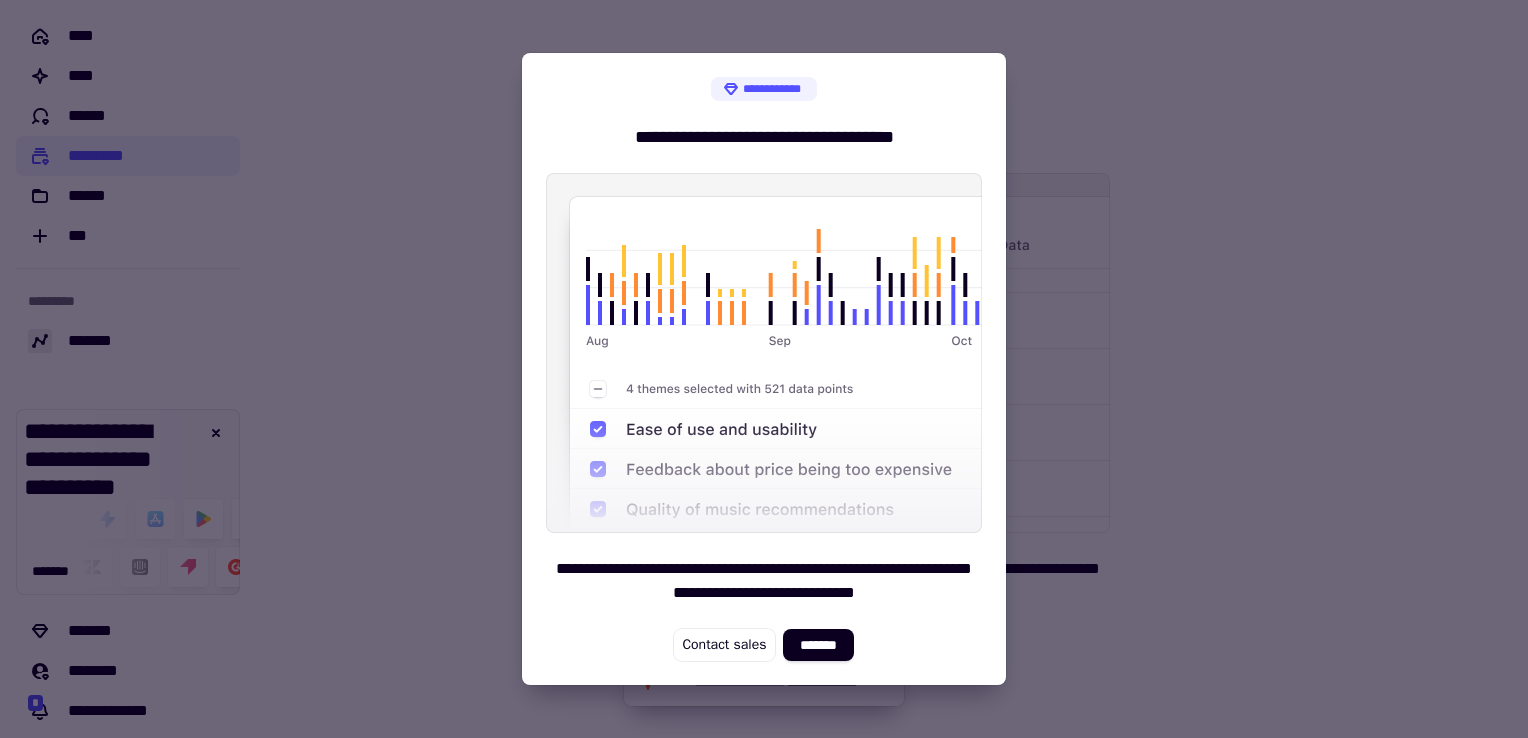 click at bounding box center (764, 369) 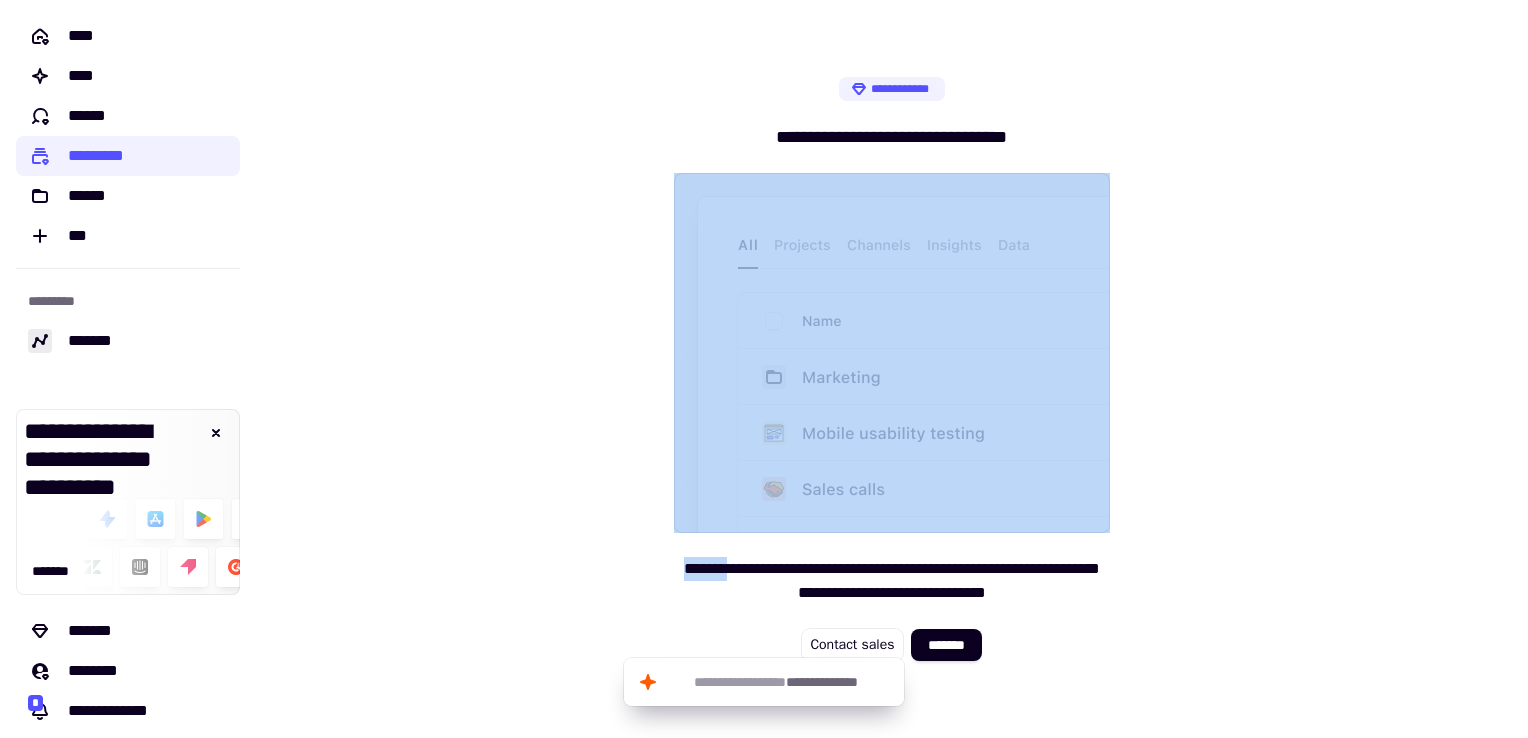 click on "**********" at bounding box center (892, 369) 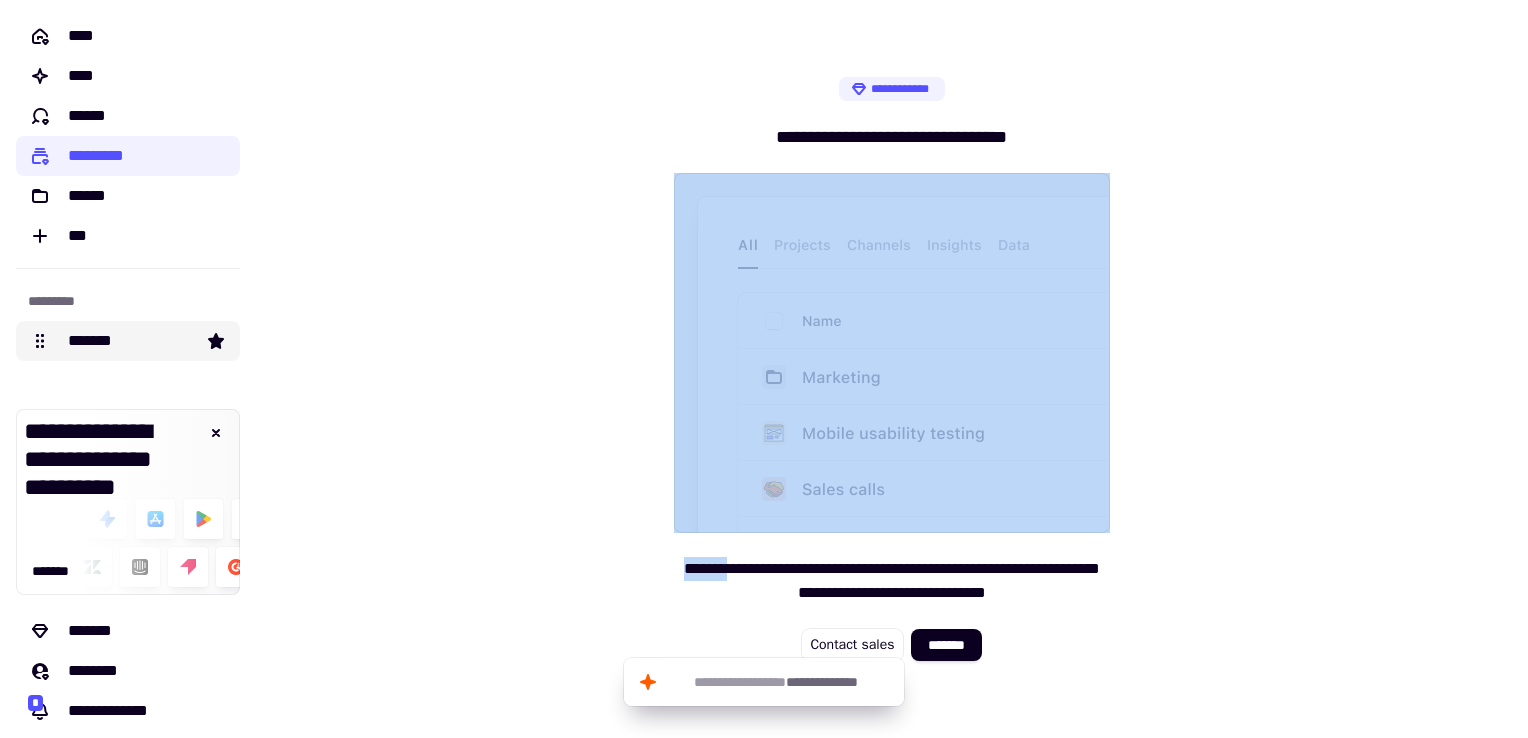 click on "*******" 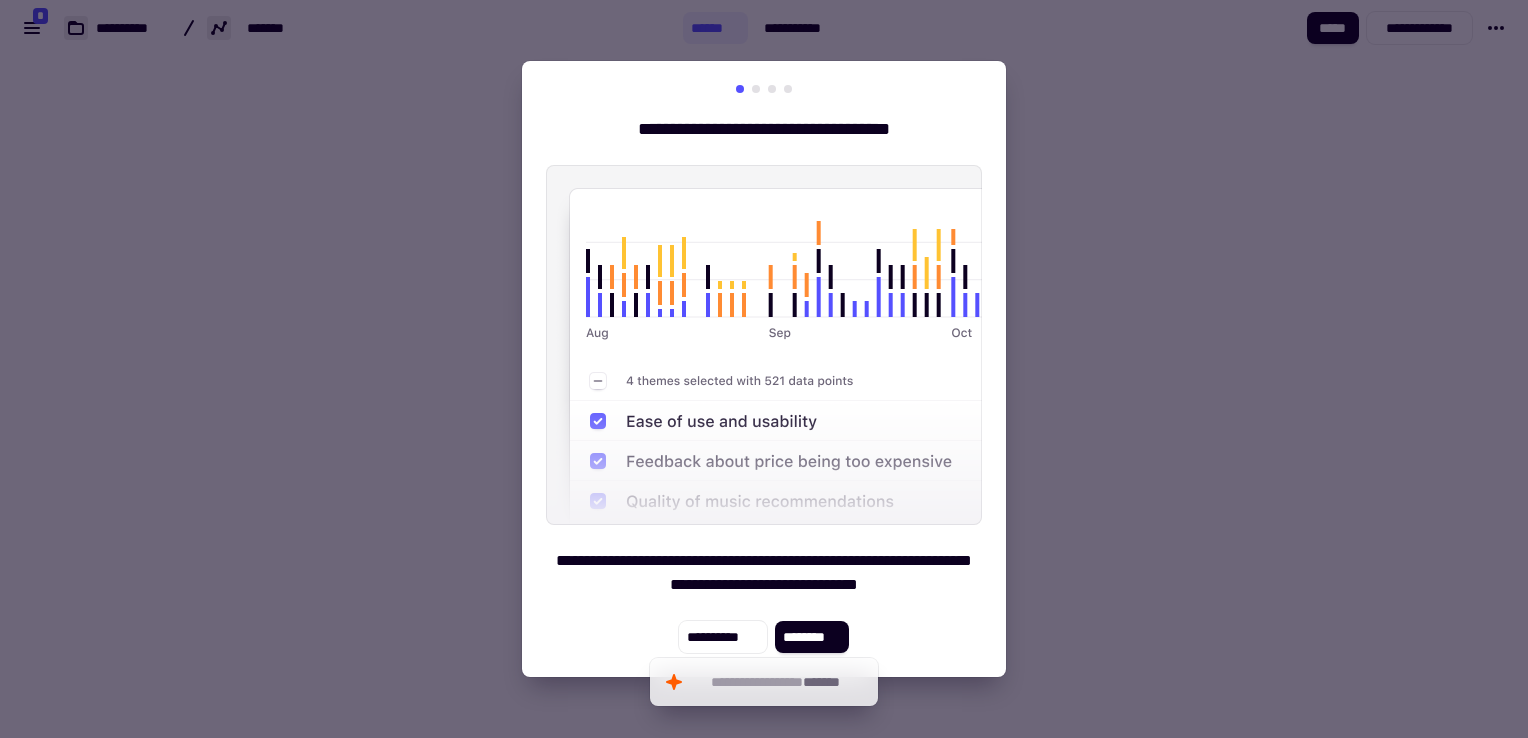 click on "**********" at bounding box center [764, 376] 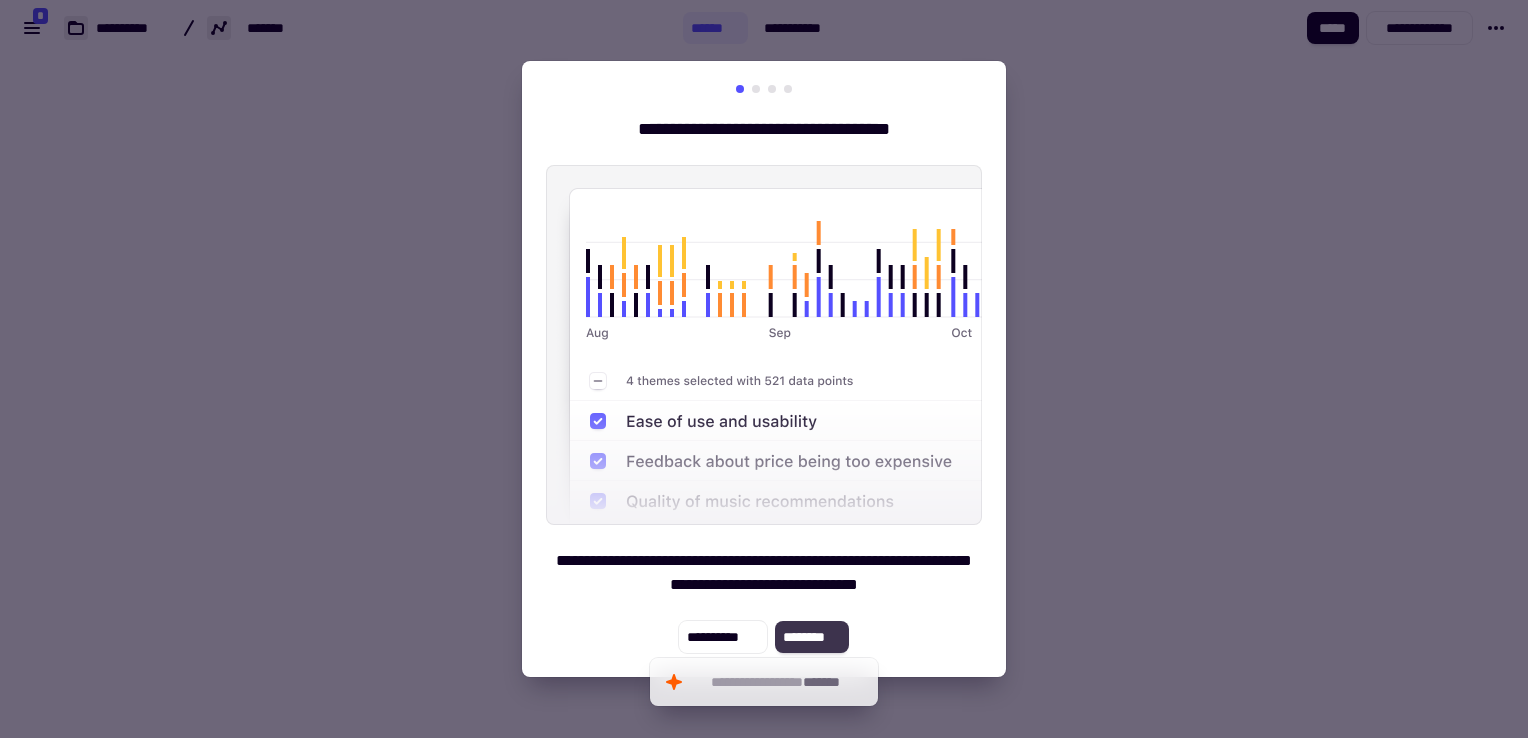 click on "********" 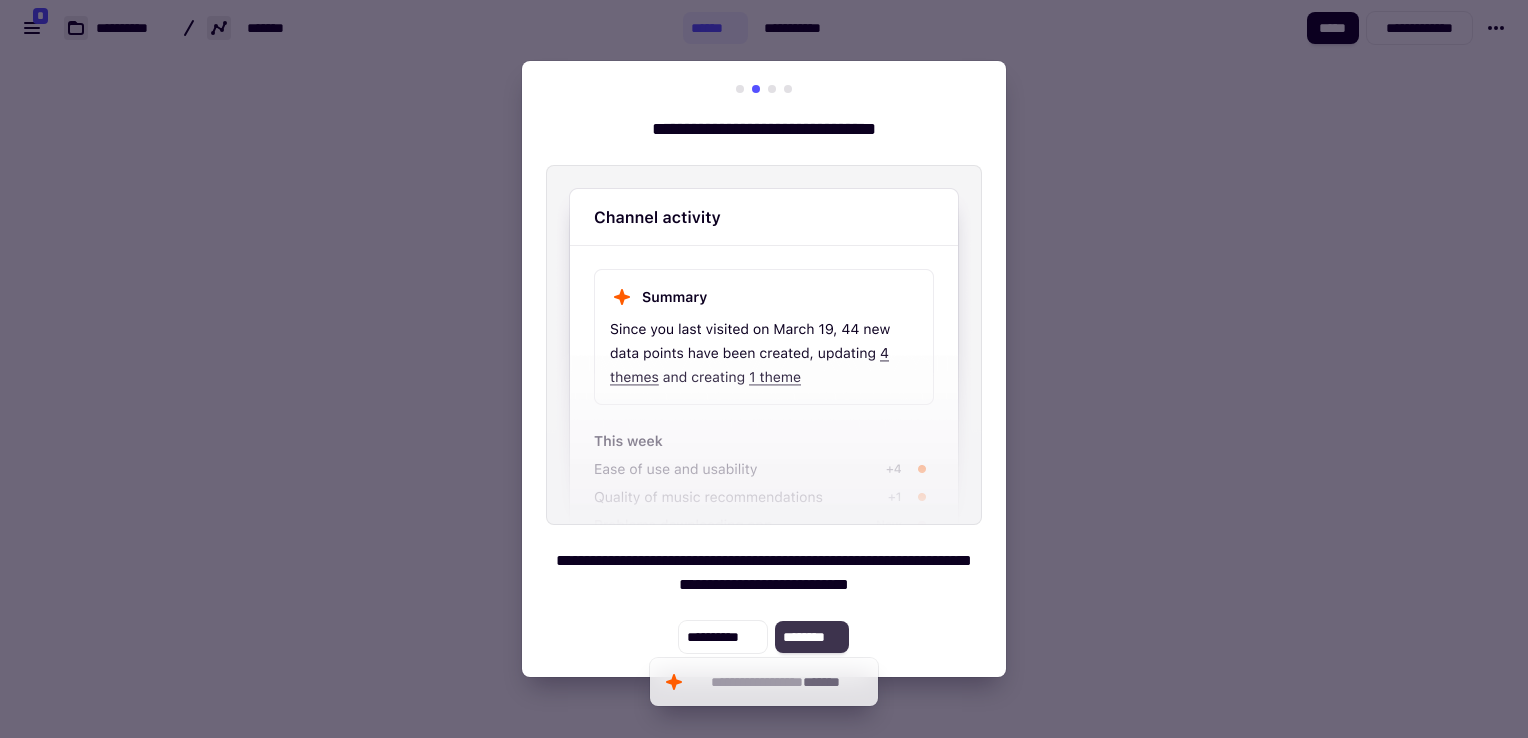 click on "********" 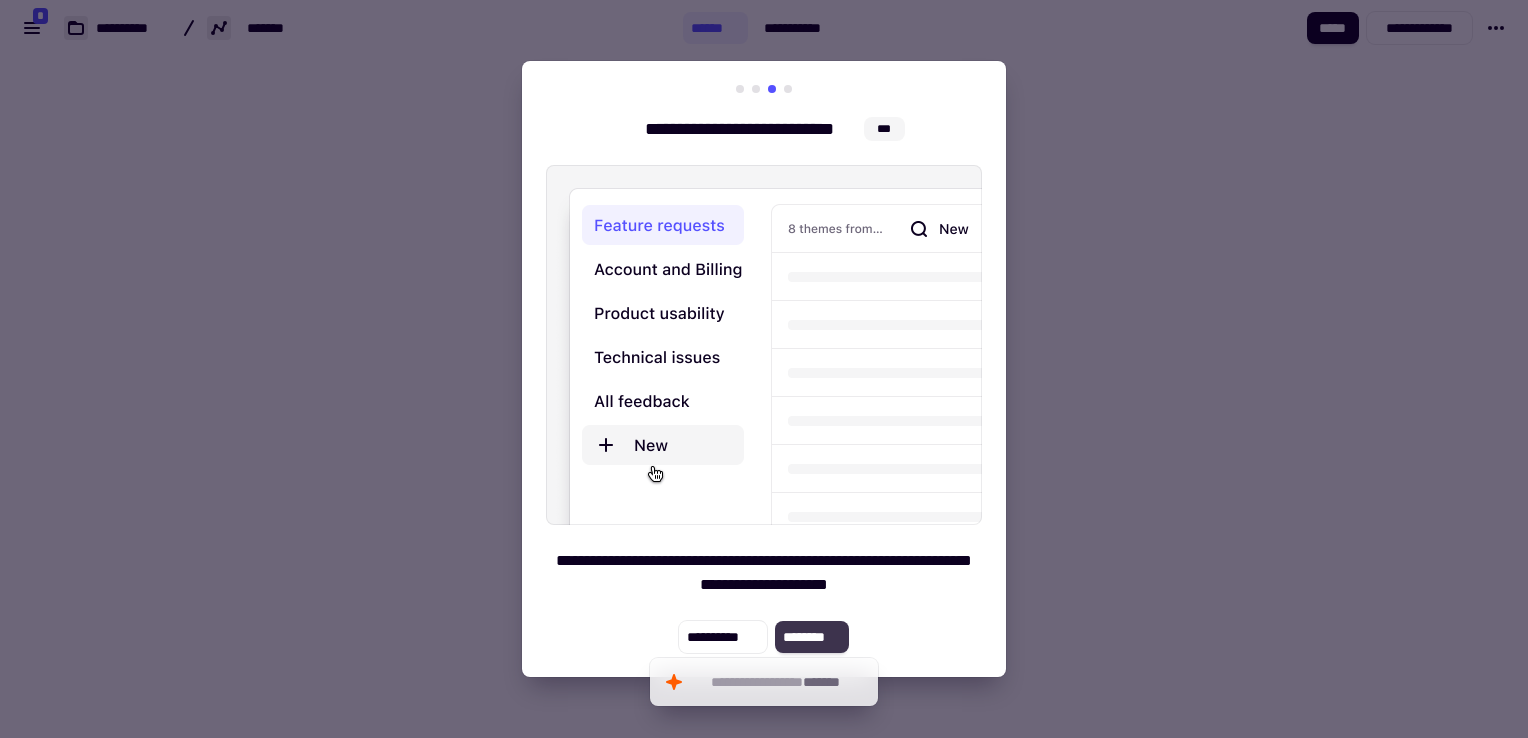 click on "********" 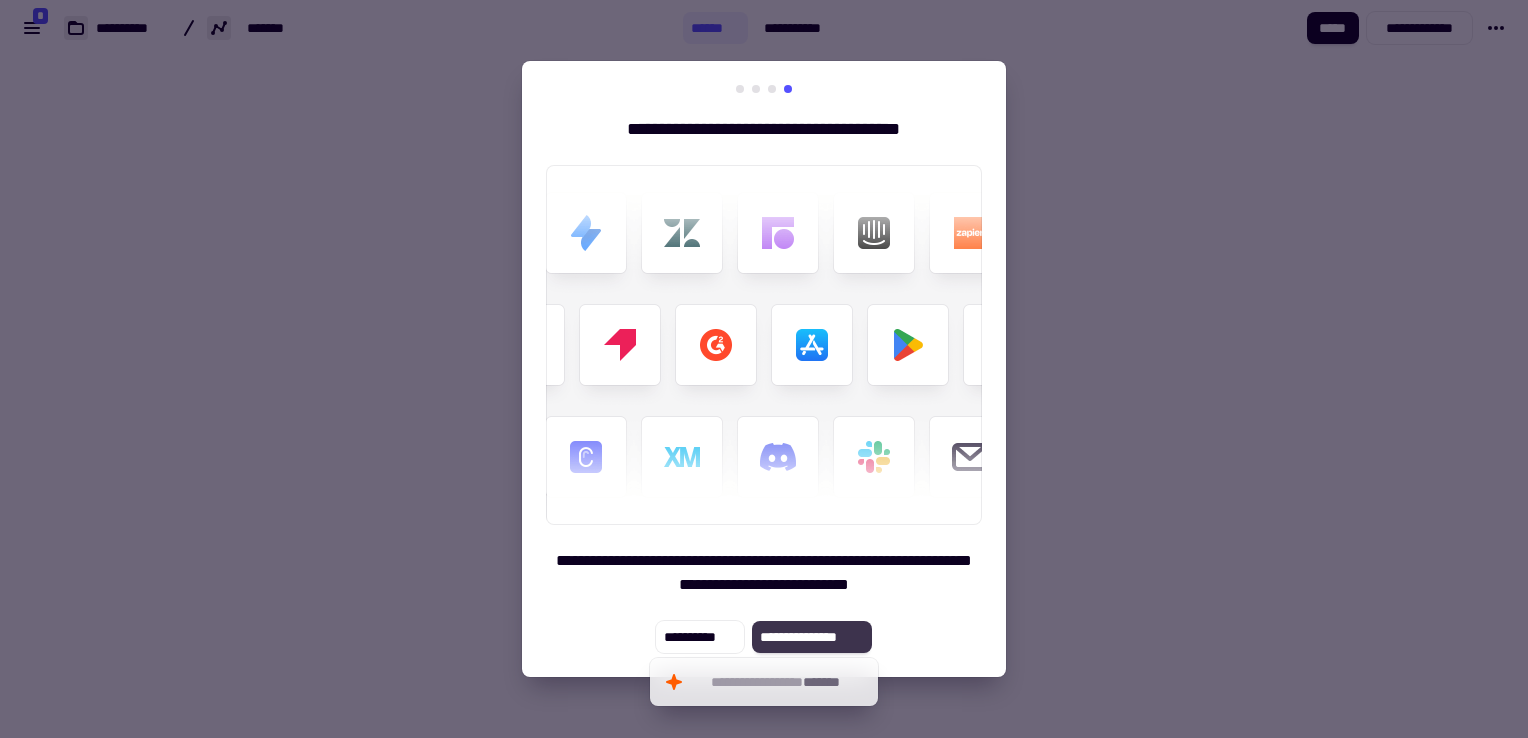 click on "**********" 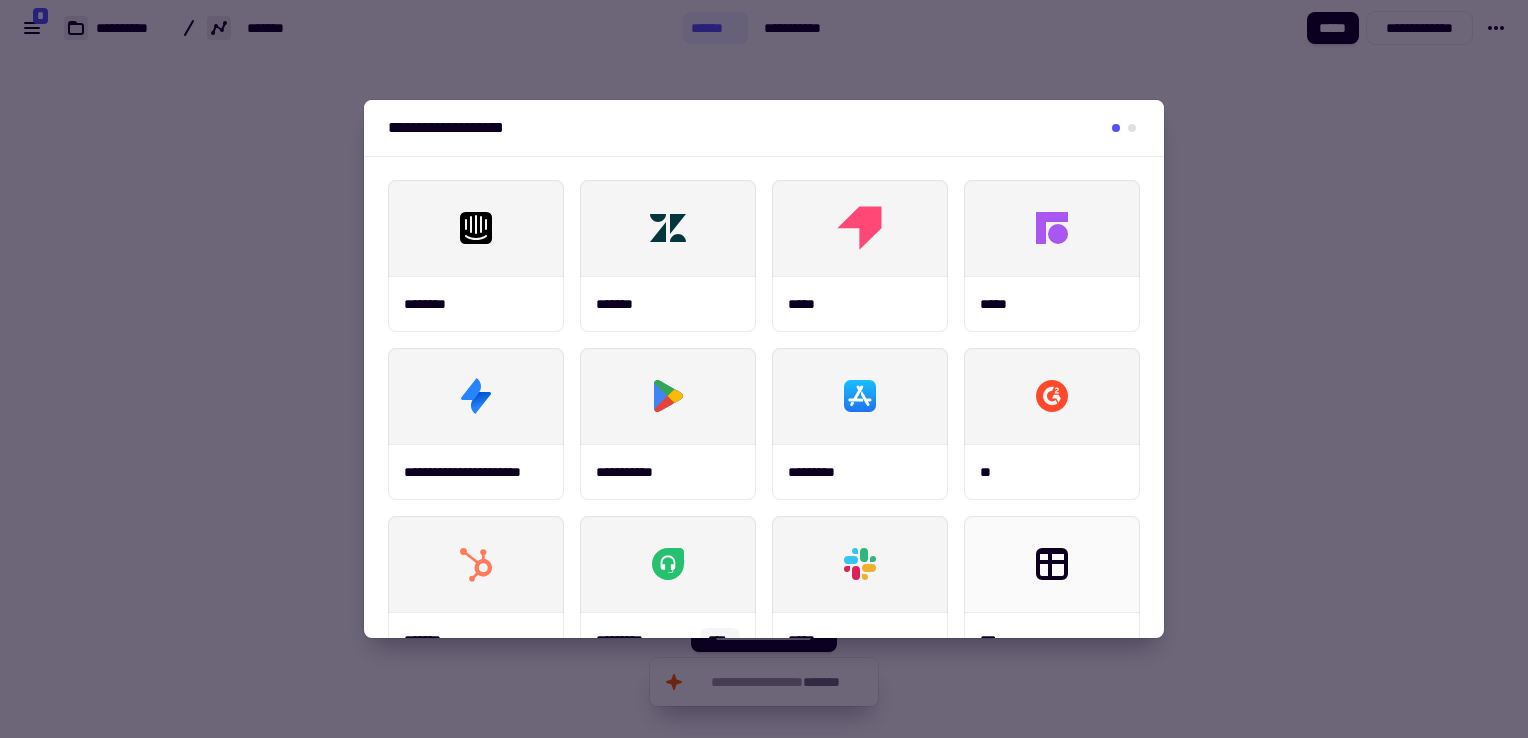 click at bounding box center (764, 369) 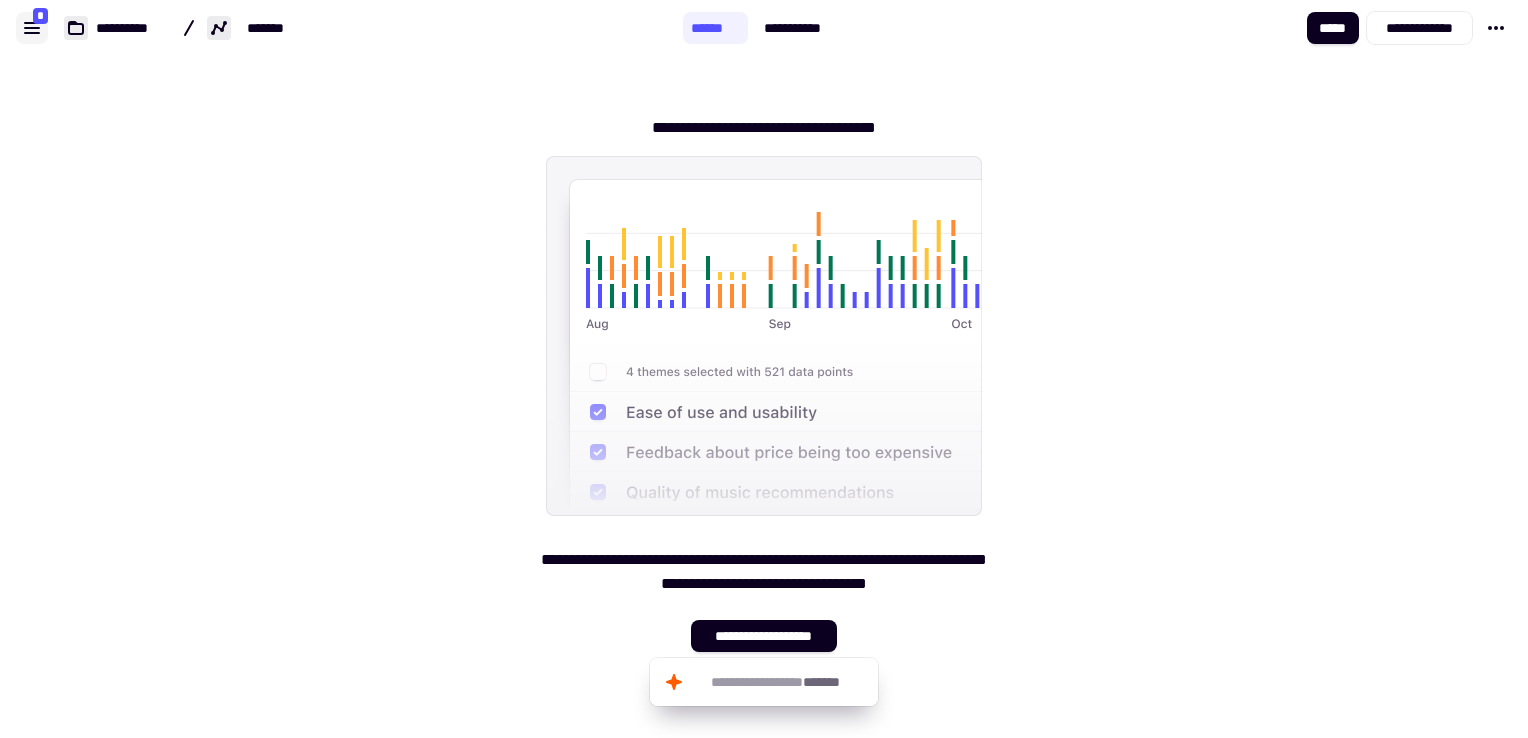 click 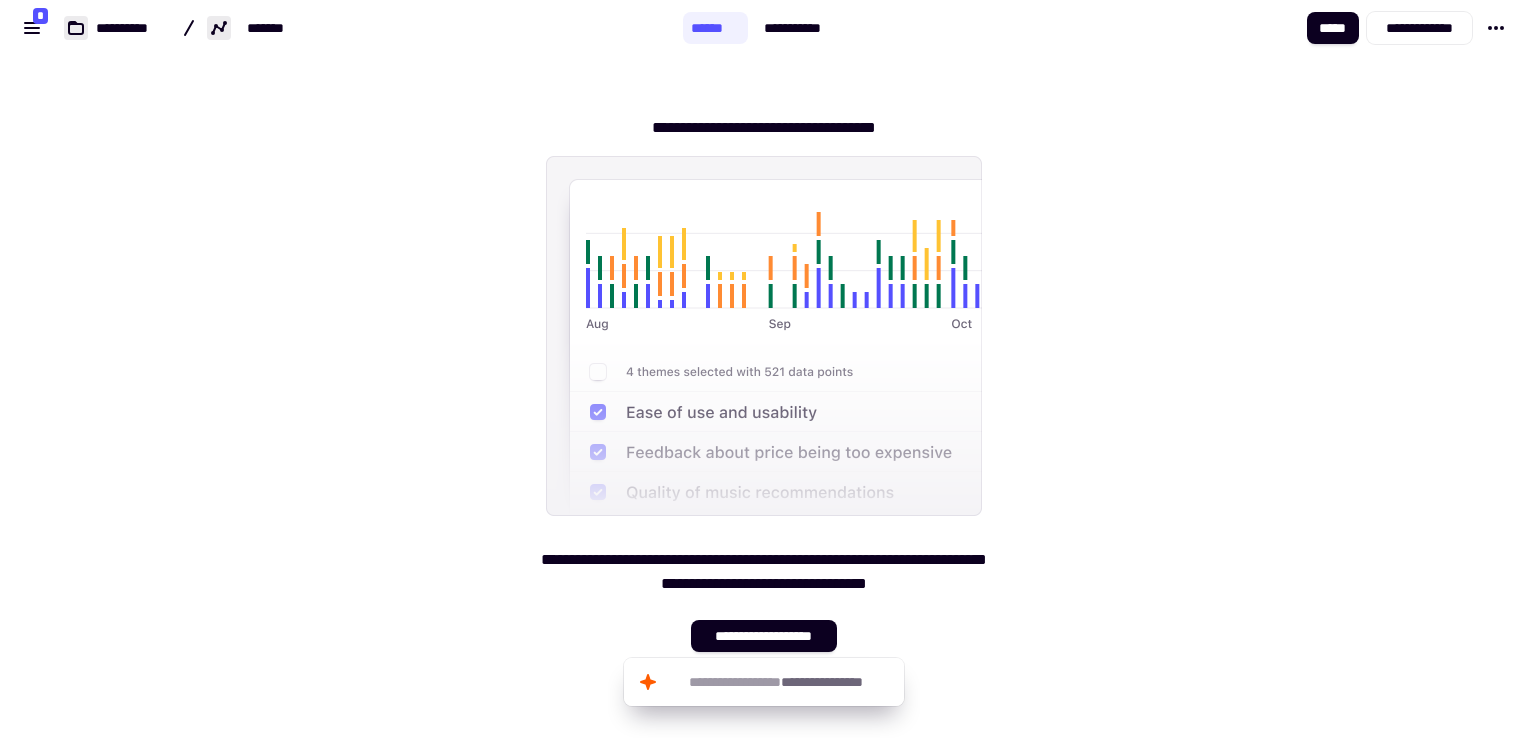 scroll, scrollTop: 0, scrollLeft: 0, axis: both 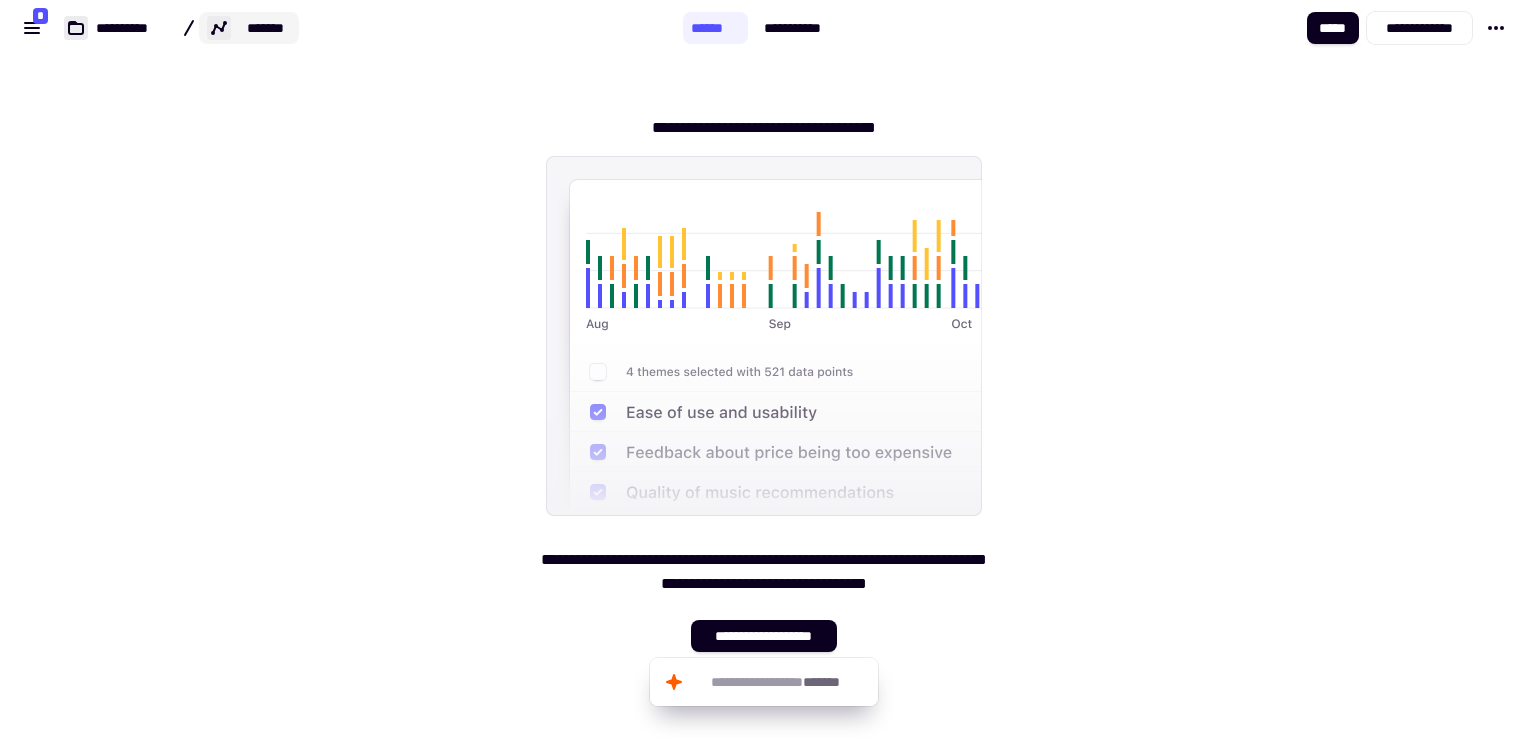 click on "*******" 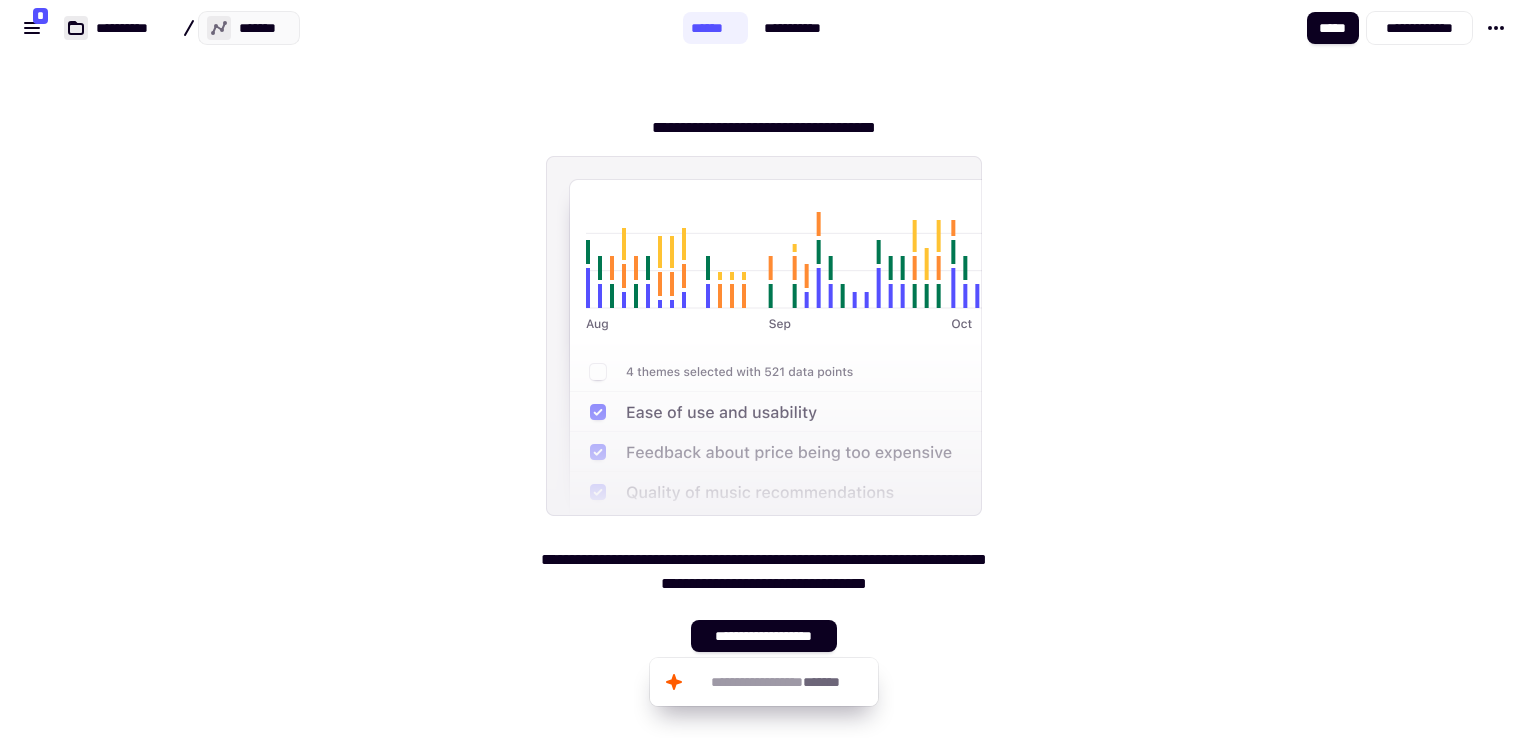 click on "John Doe lives at 123 Main St, Anytown, CA 90210." at bounding box center [341, 28] 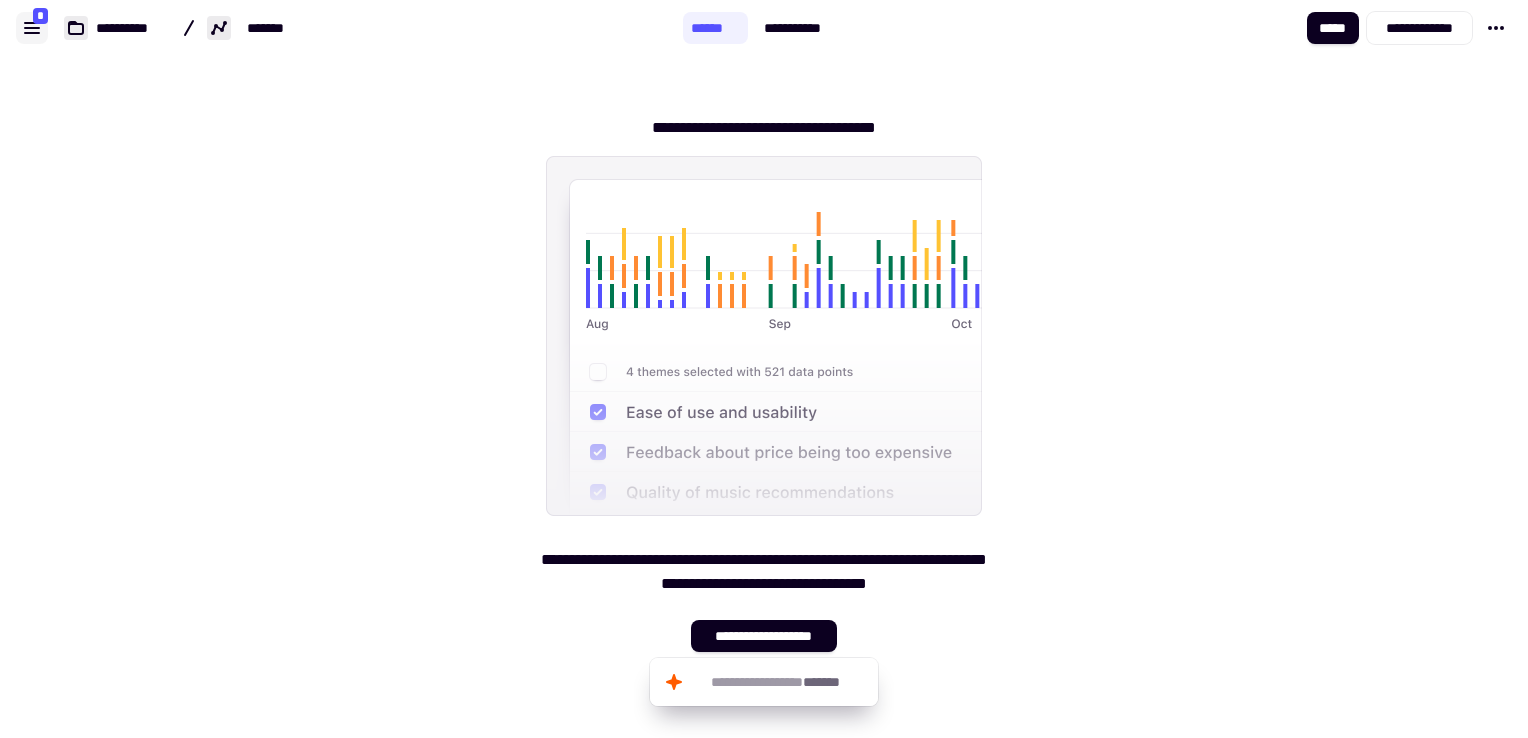 click 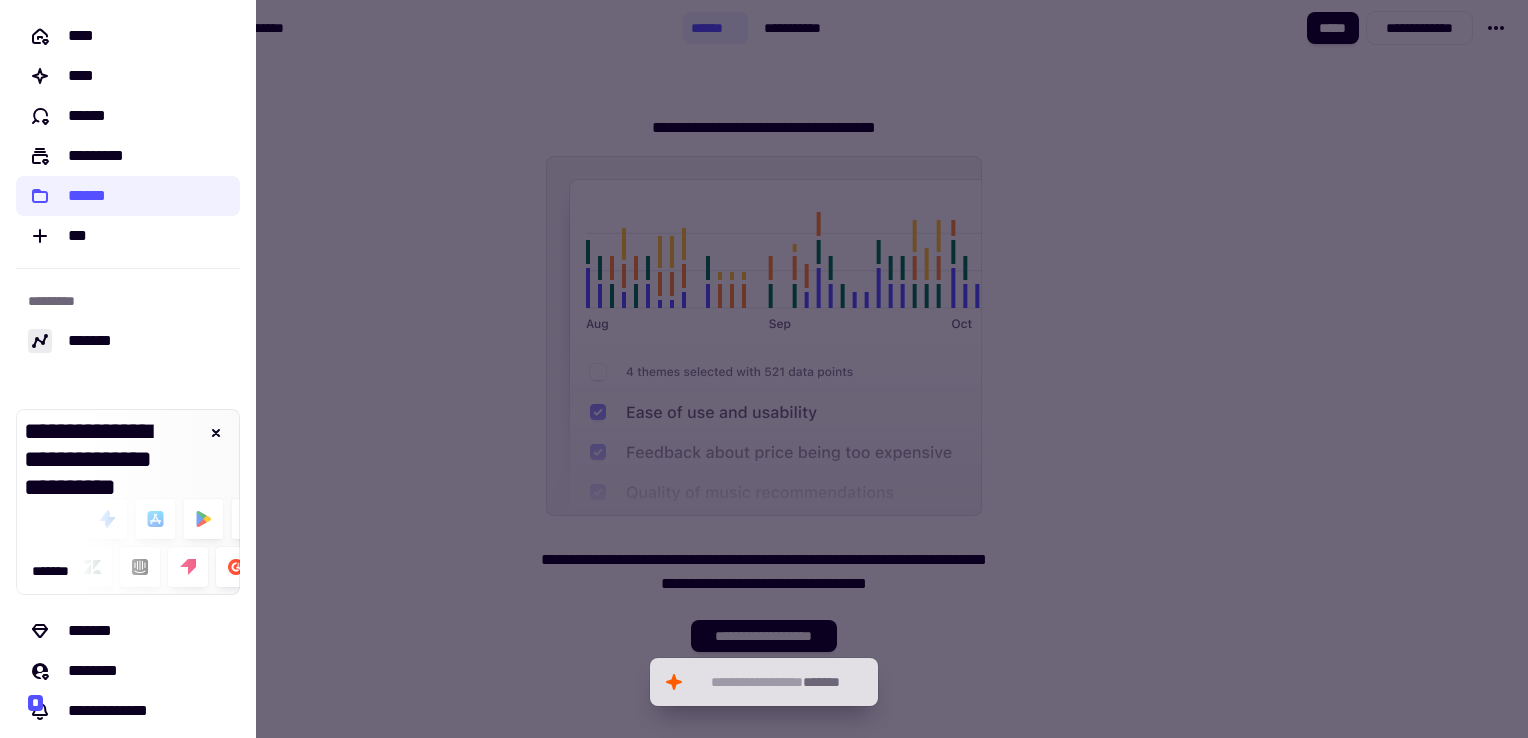 click on "Please call me at 555-123-4567." 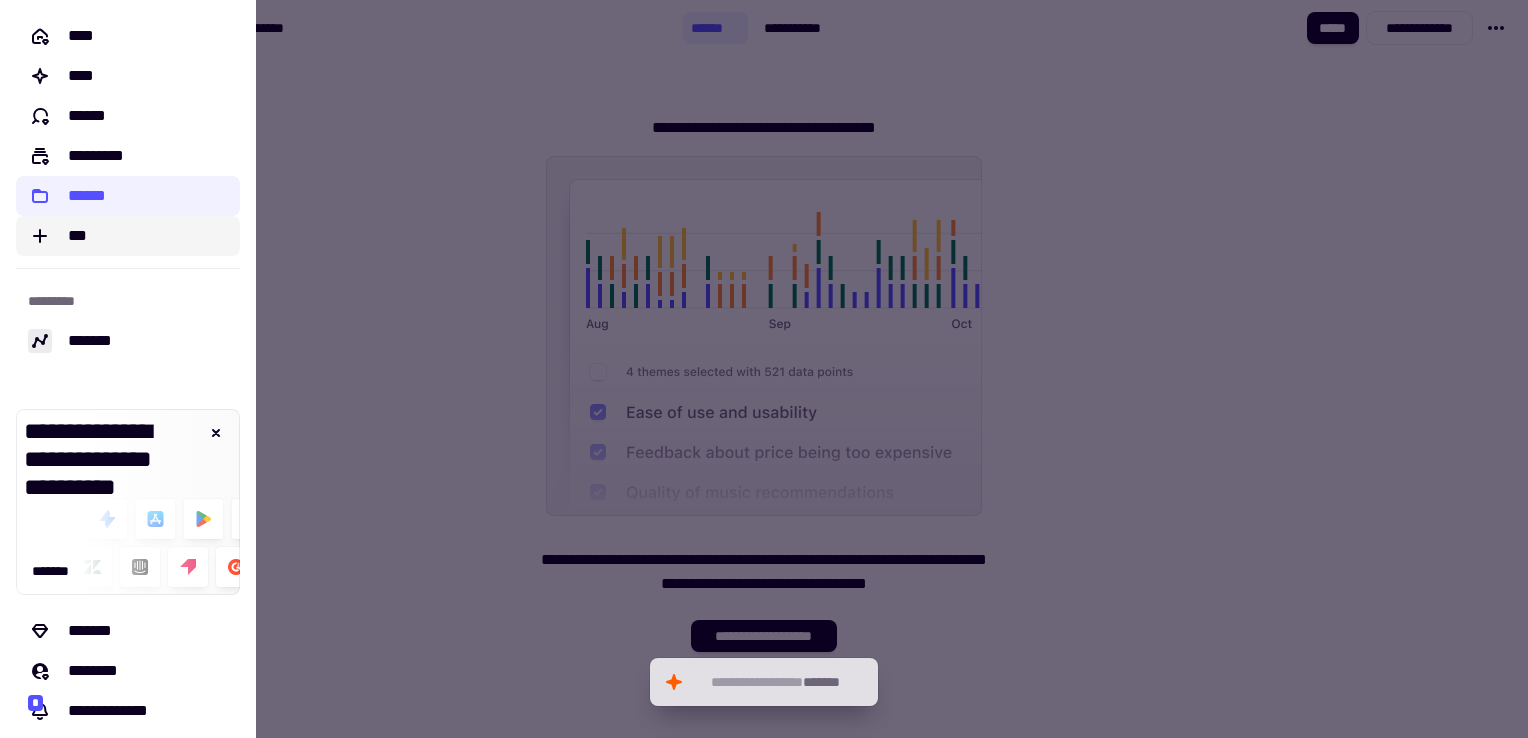 click on "***" 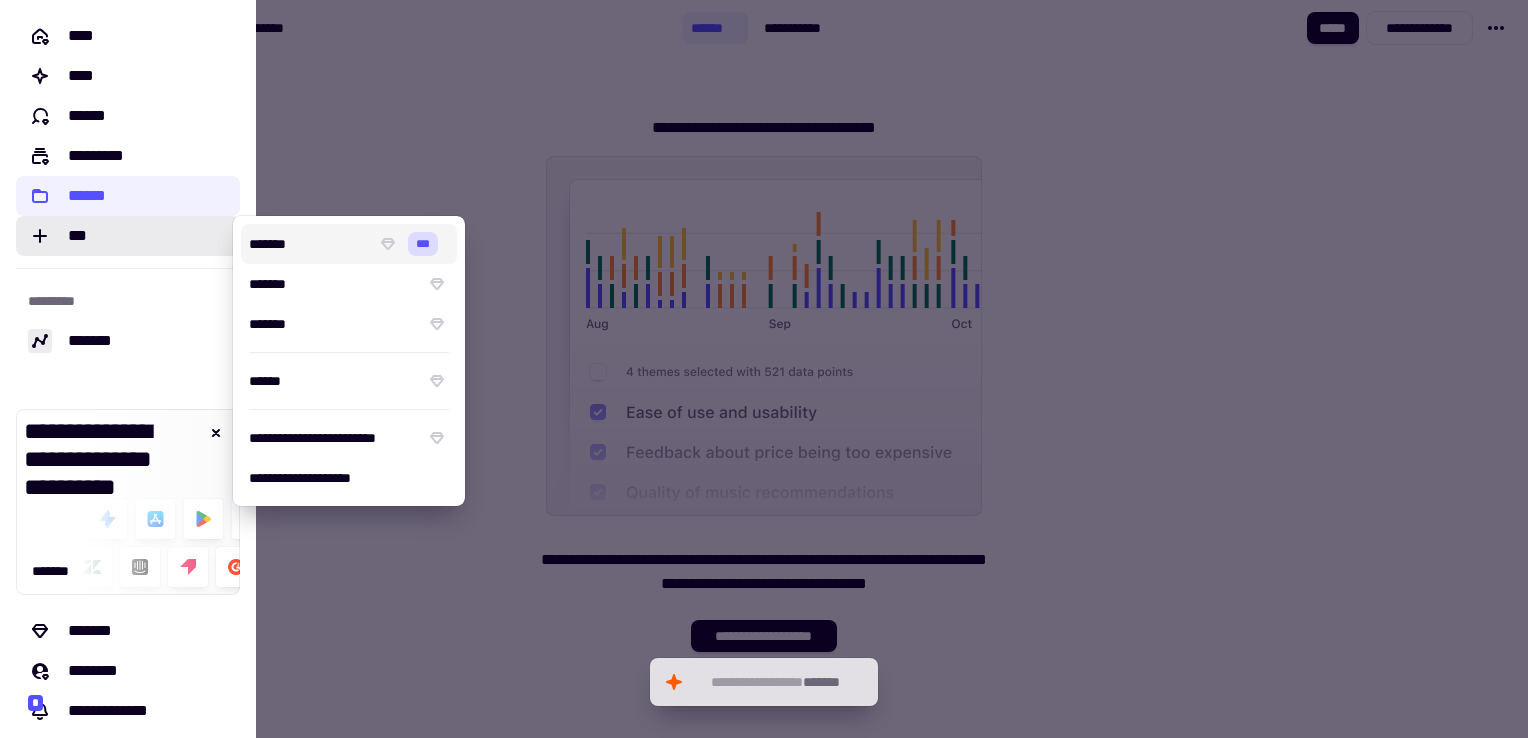 click on "*******" at bounding box center (308, 244) 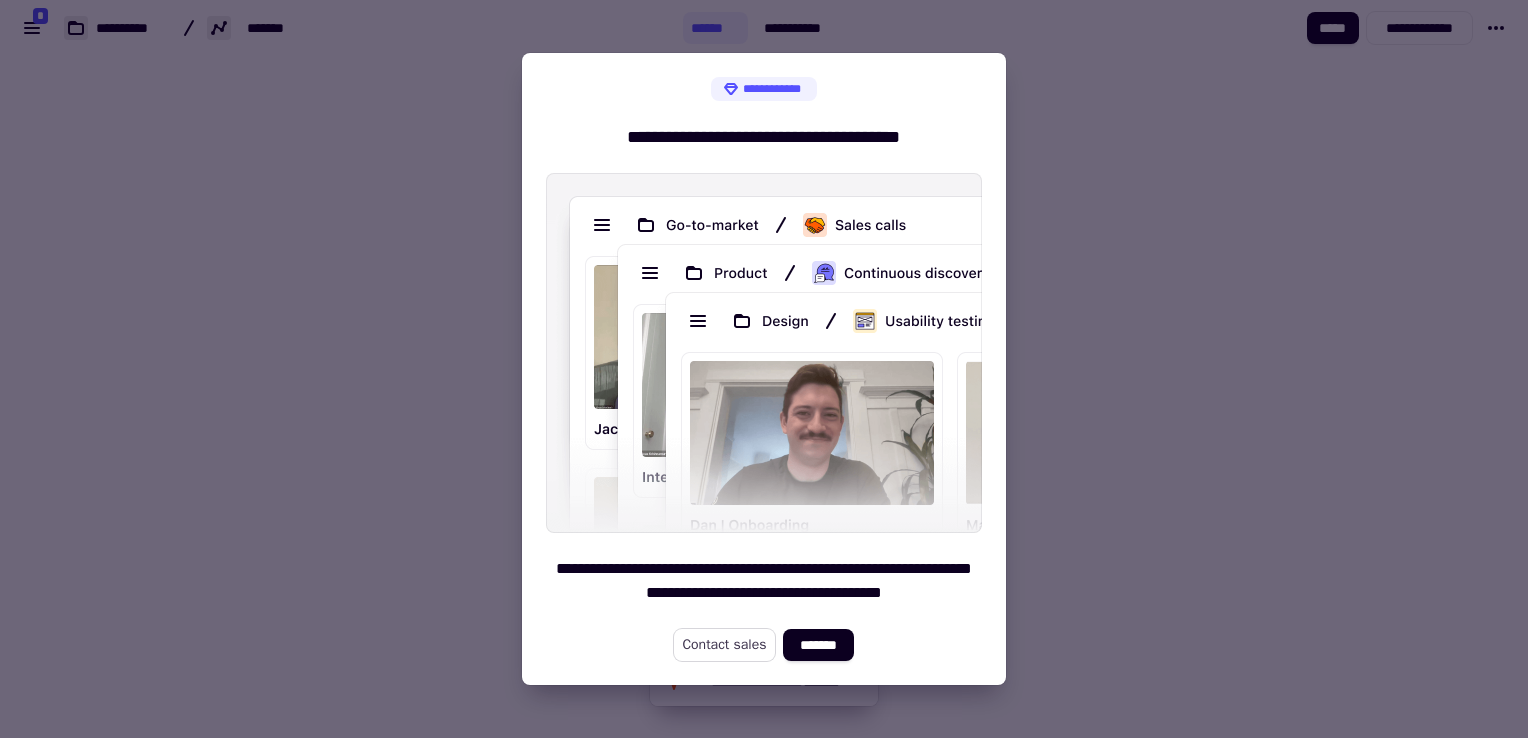 click on "Contact sales" 